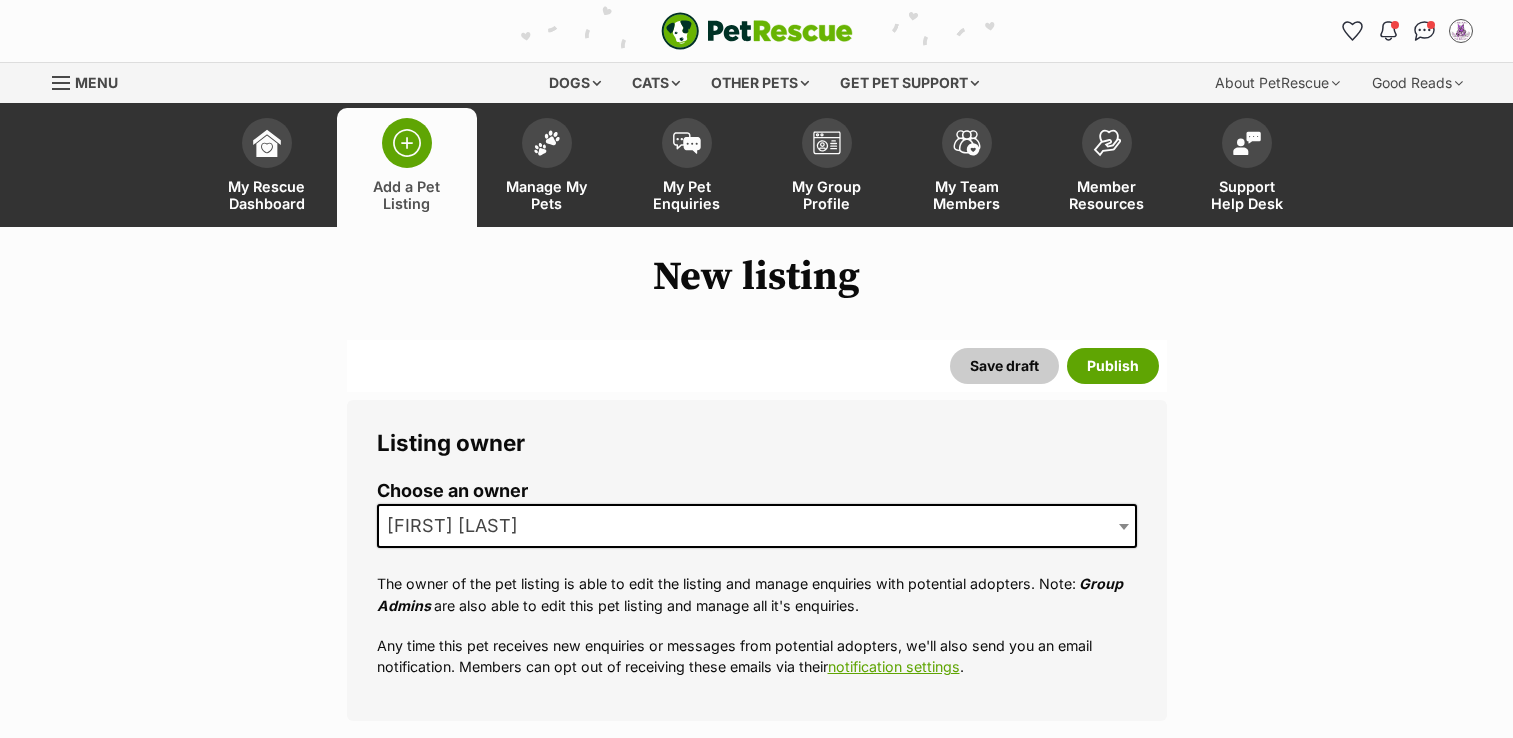 select 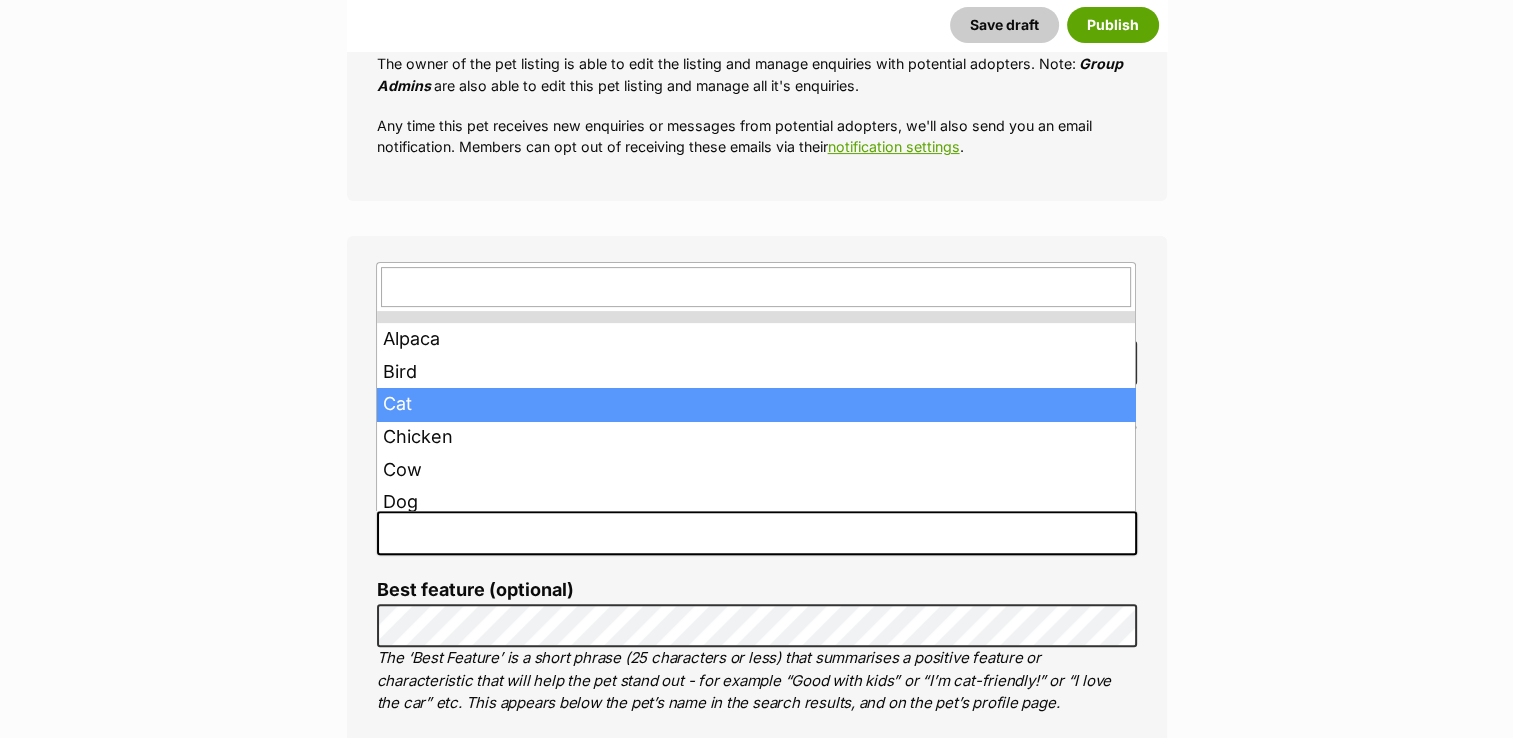 scroll, scrollTop: 0, scrollLeft: 0, axis: both 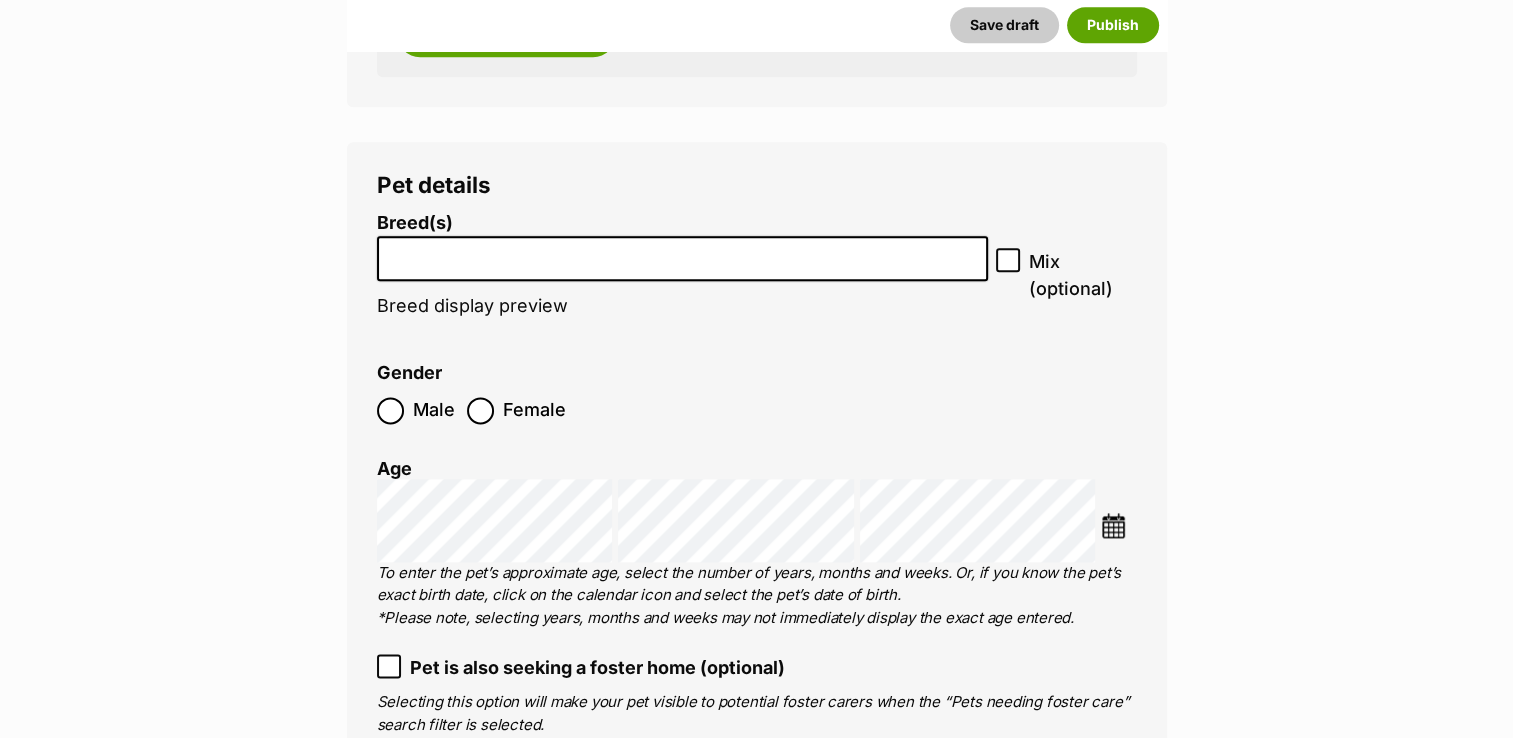 click at bounding box center [683, 253] 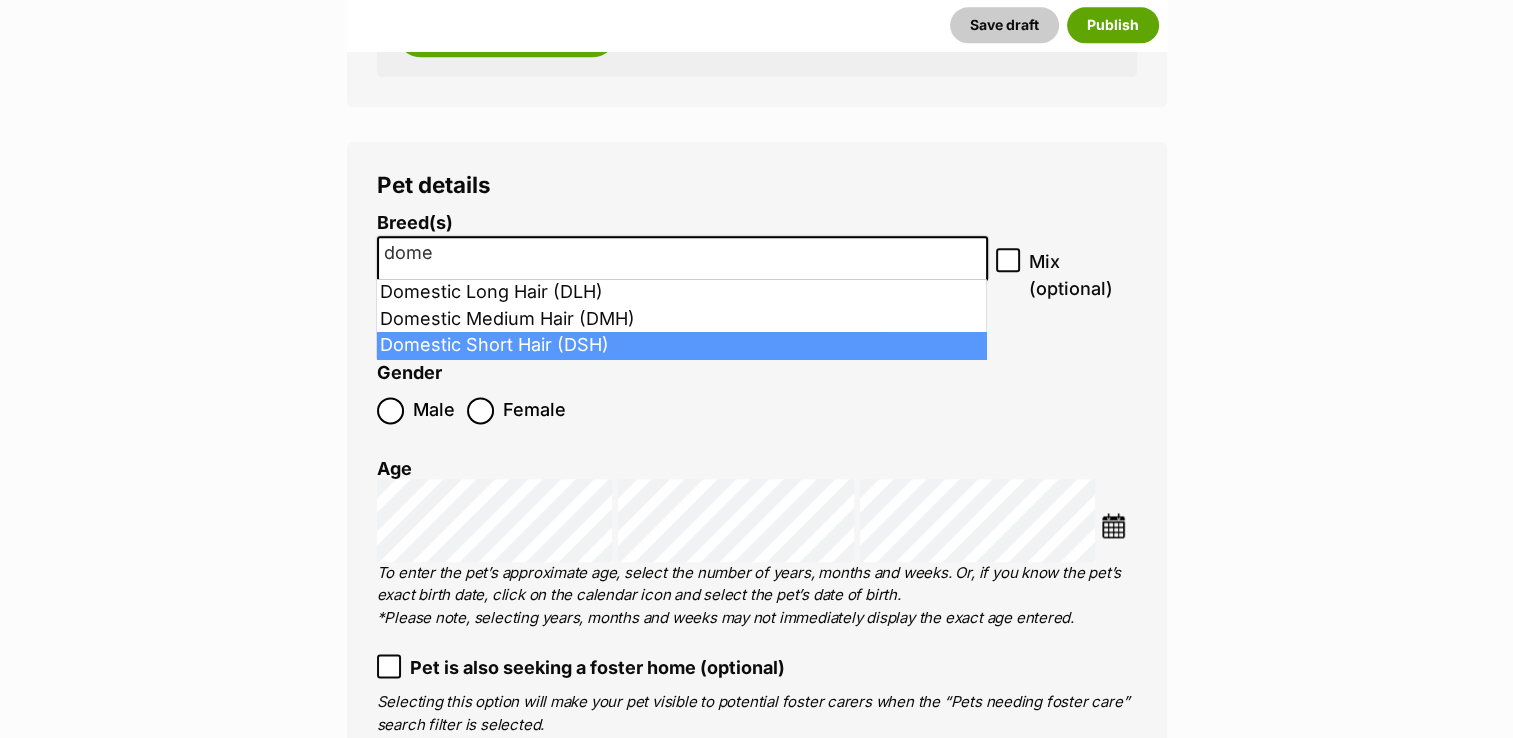 type on "dome" 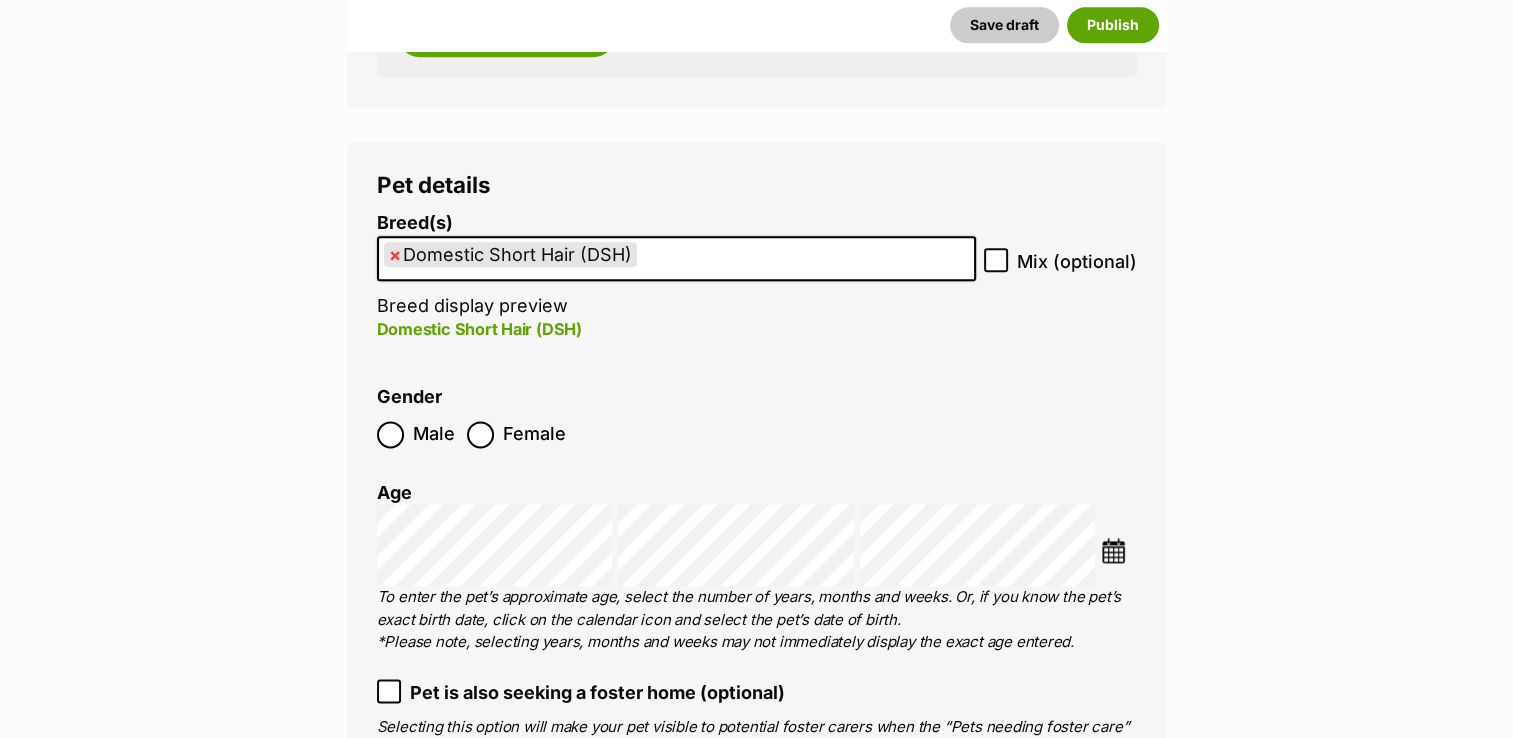 click at bounding box center (1113, 550) 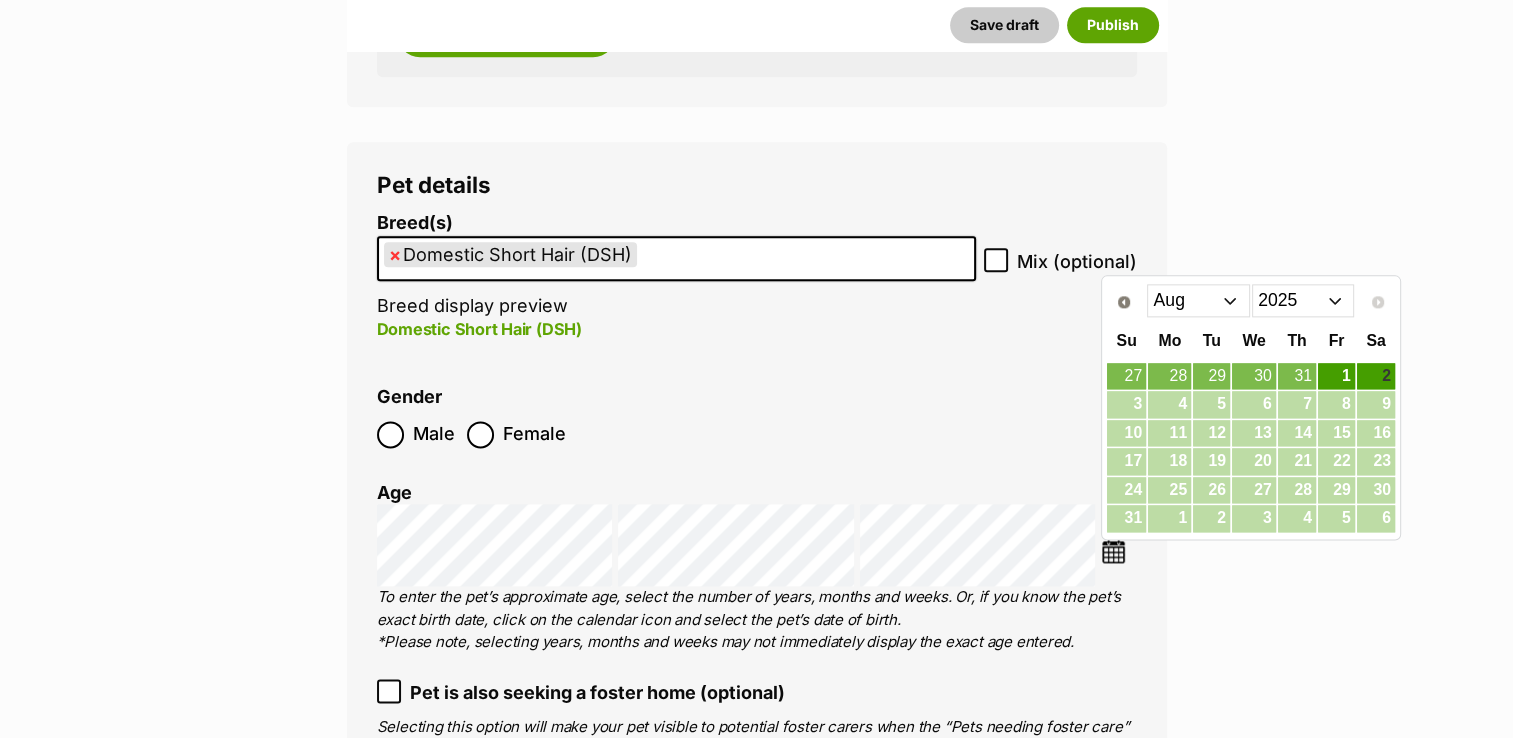 click on "Jan Feb Mar Apr May Jun Jul Aug" at bounding box center (1198, 300) 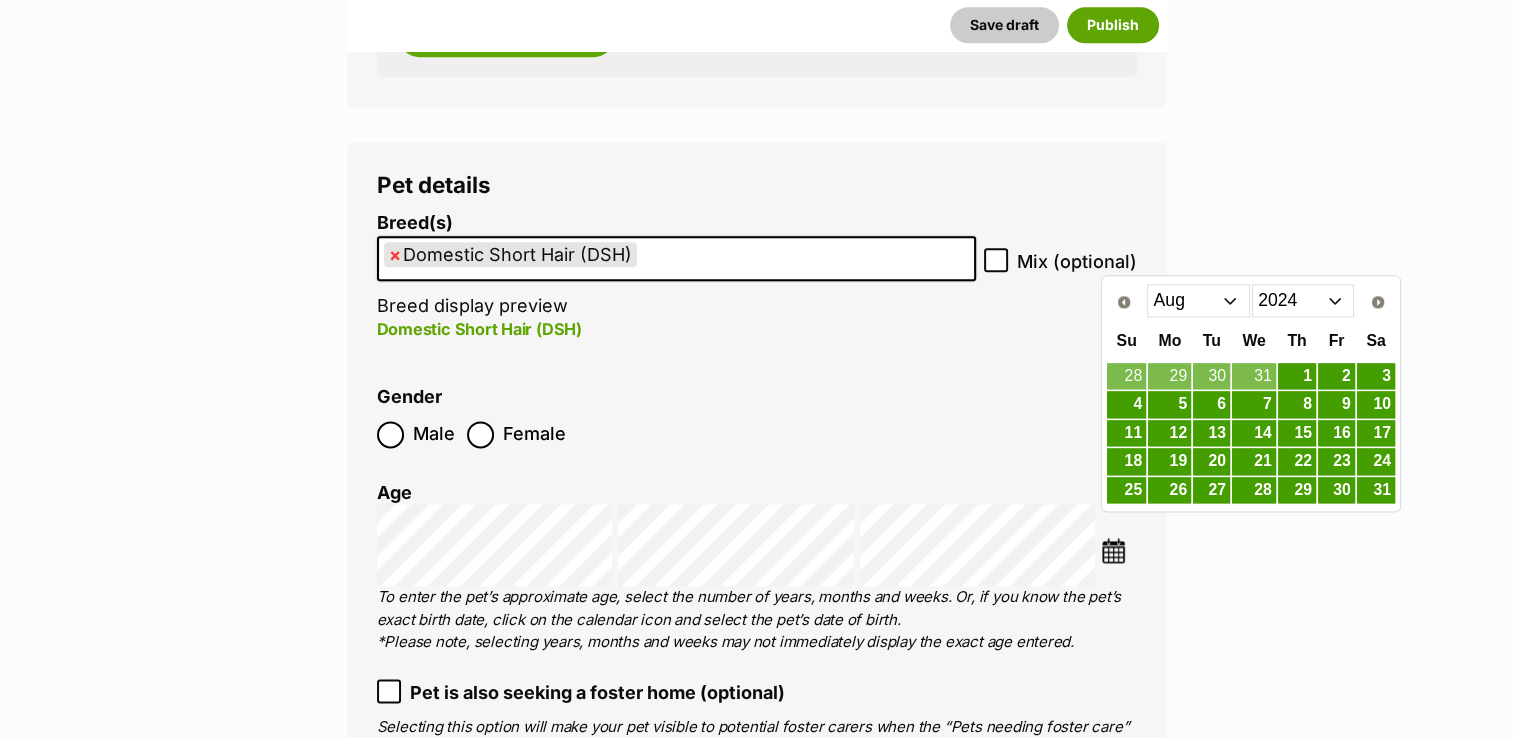 click on "Jan Feb Mar Apr May Jun Jul Aug Sep Oct Nov Dec" at bounding box center (1198, 300) 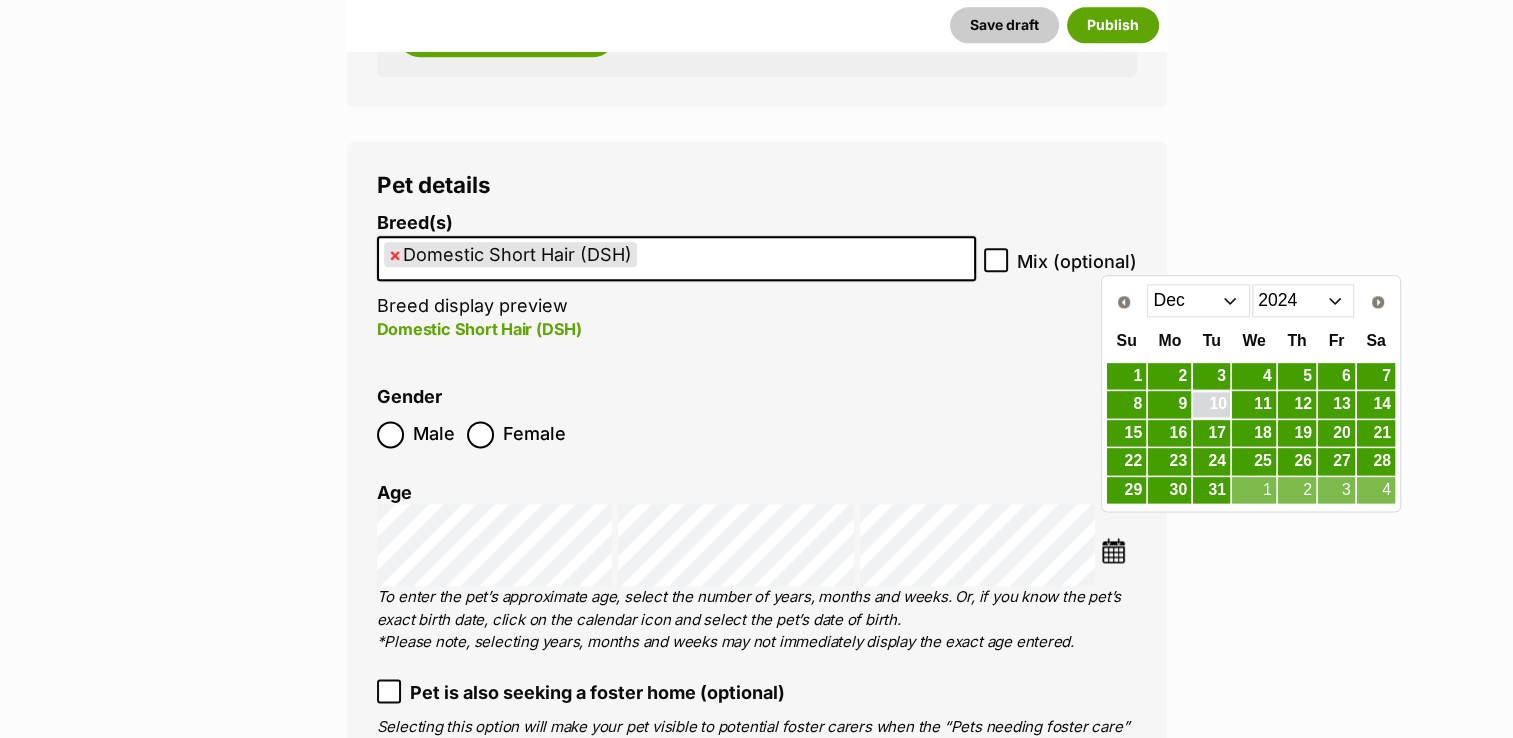 click on "10" at bounding box center (1211, 404) 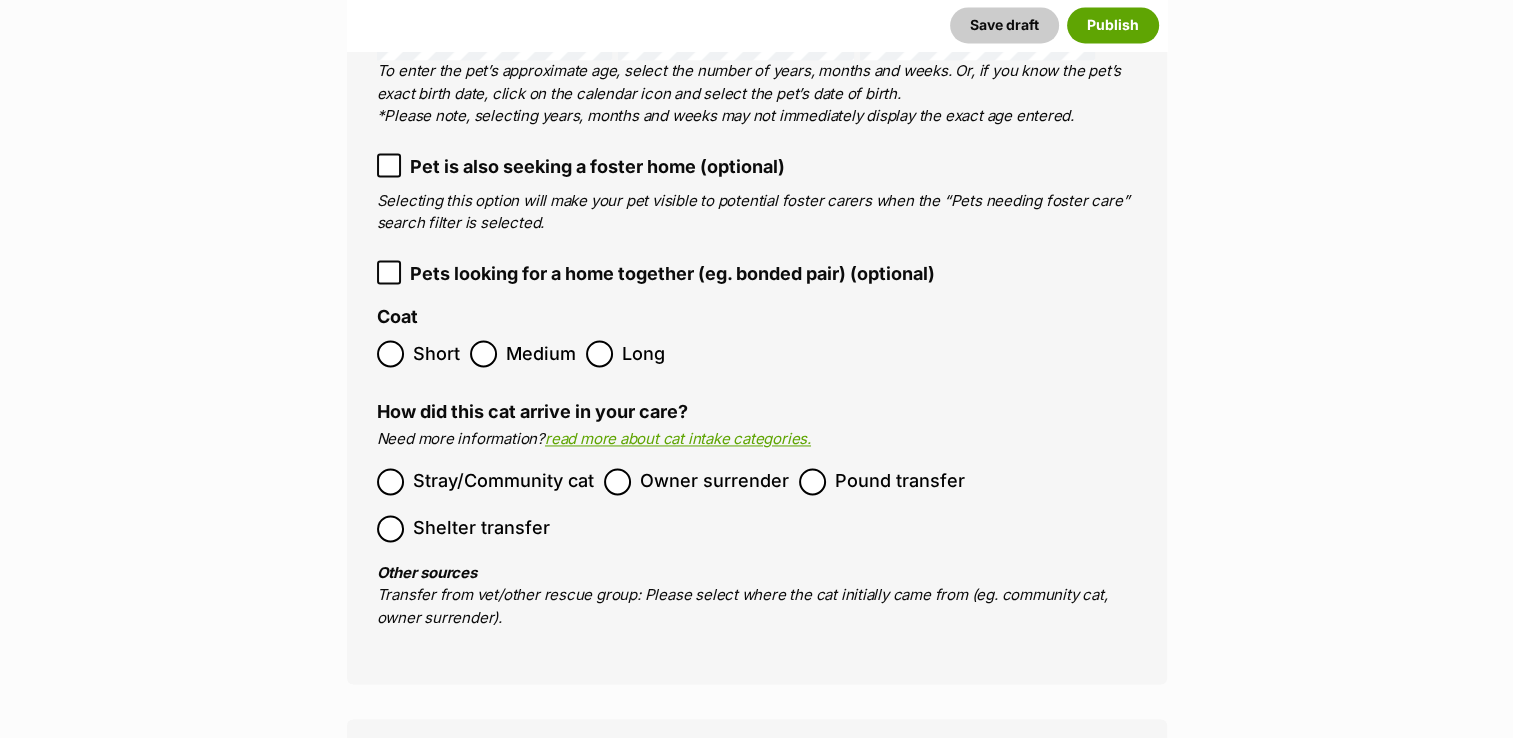 scroll, scrollTop: 3300, scrollLeft: 0, axis: vertical 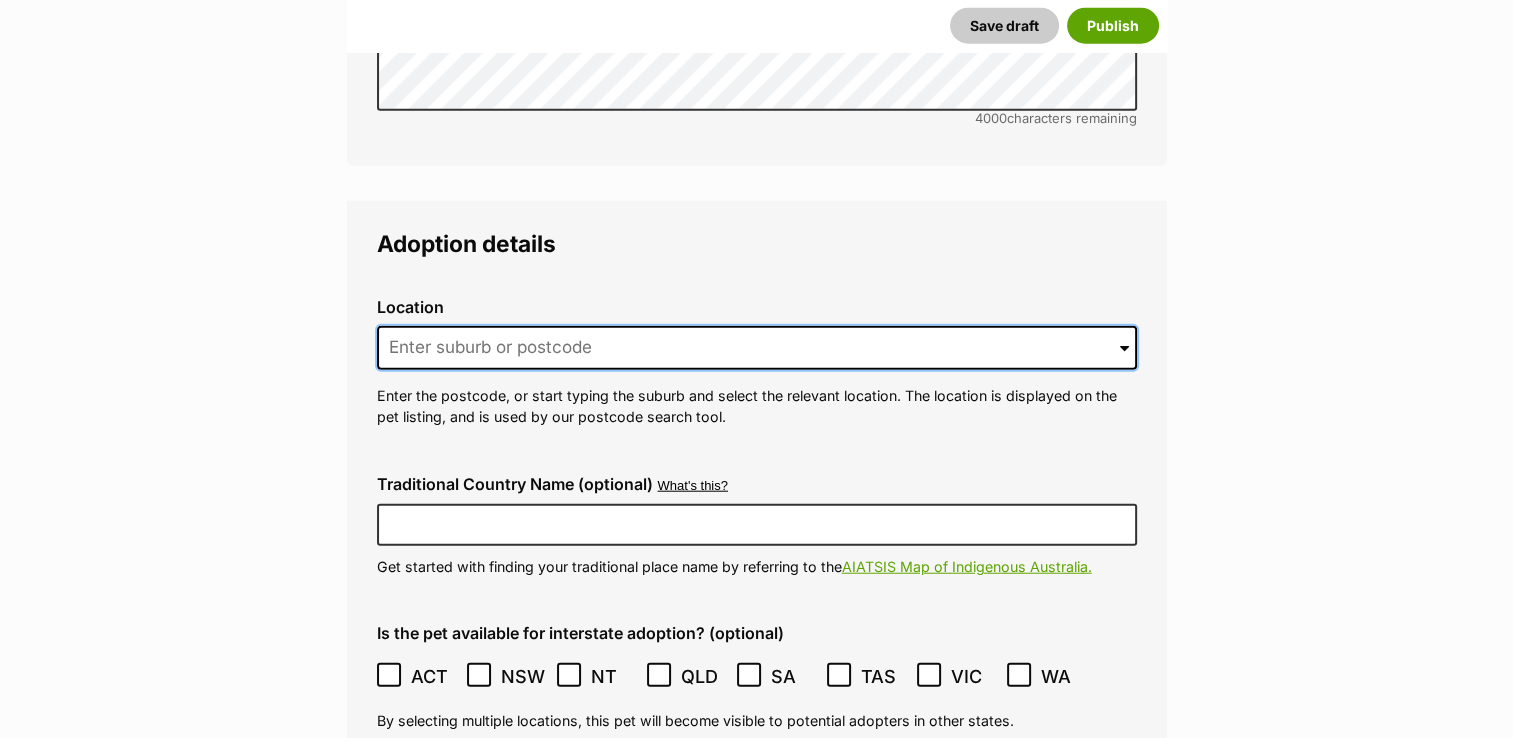 click at bounding box center (757, 348) 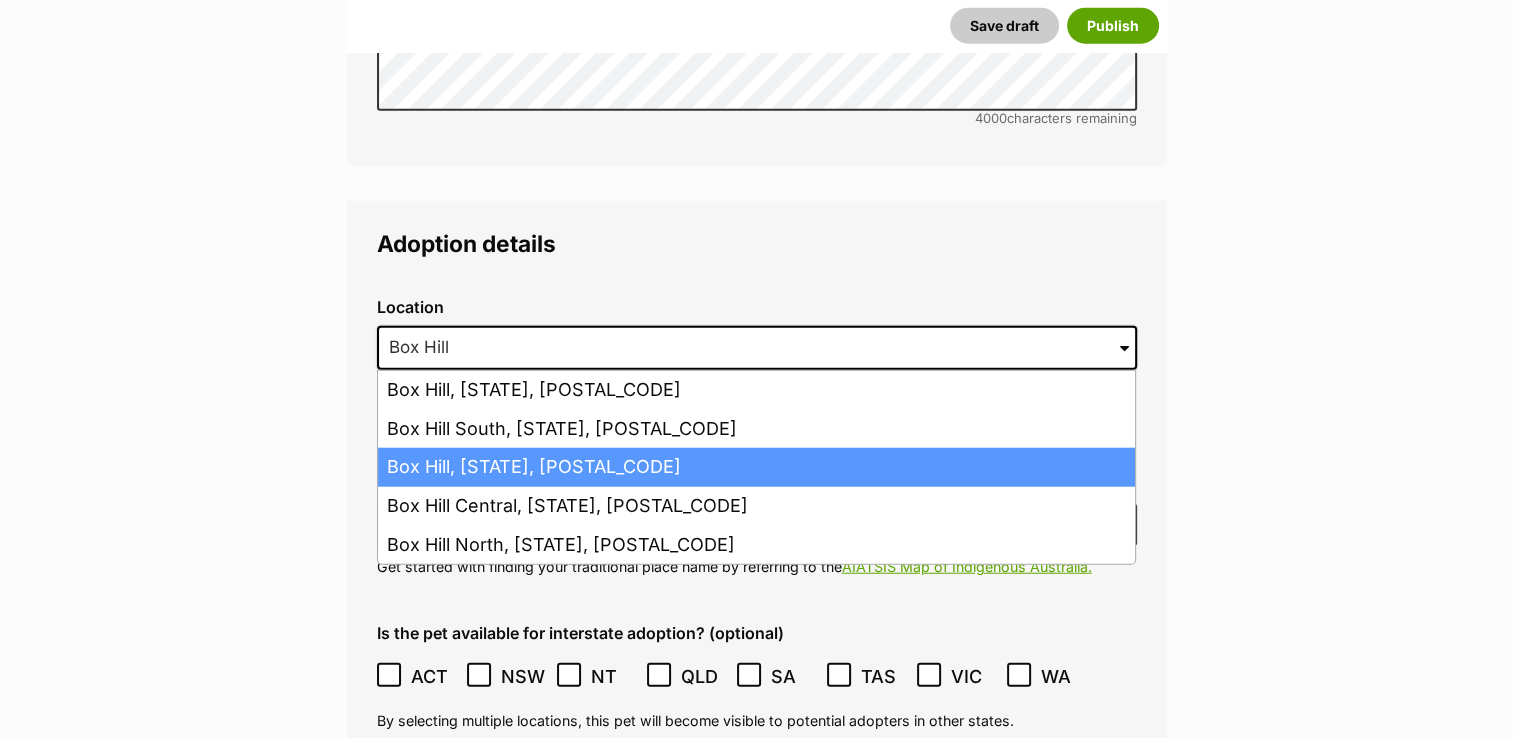 click on "Box Hill, Victoria, 3128" at bounding box center (756, 467) 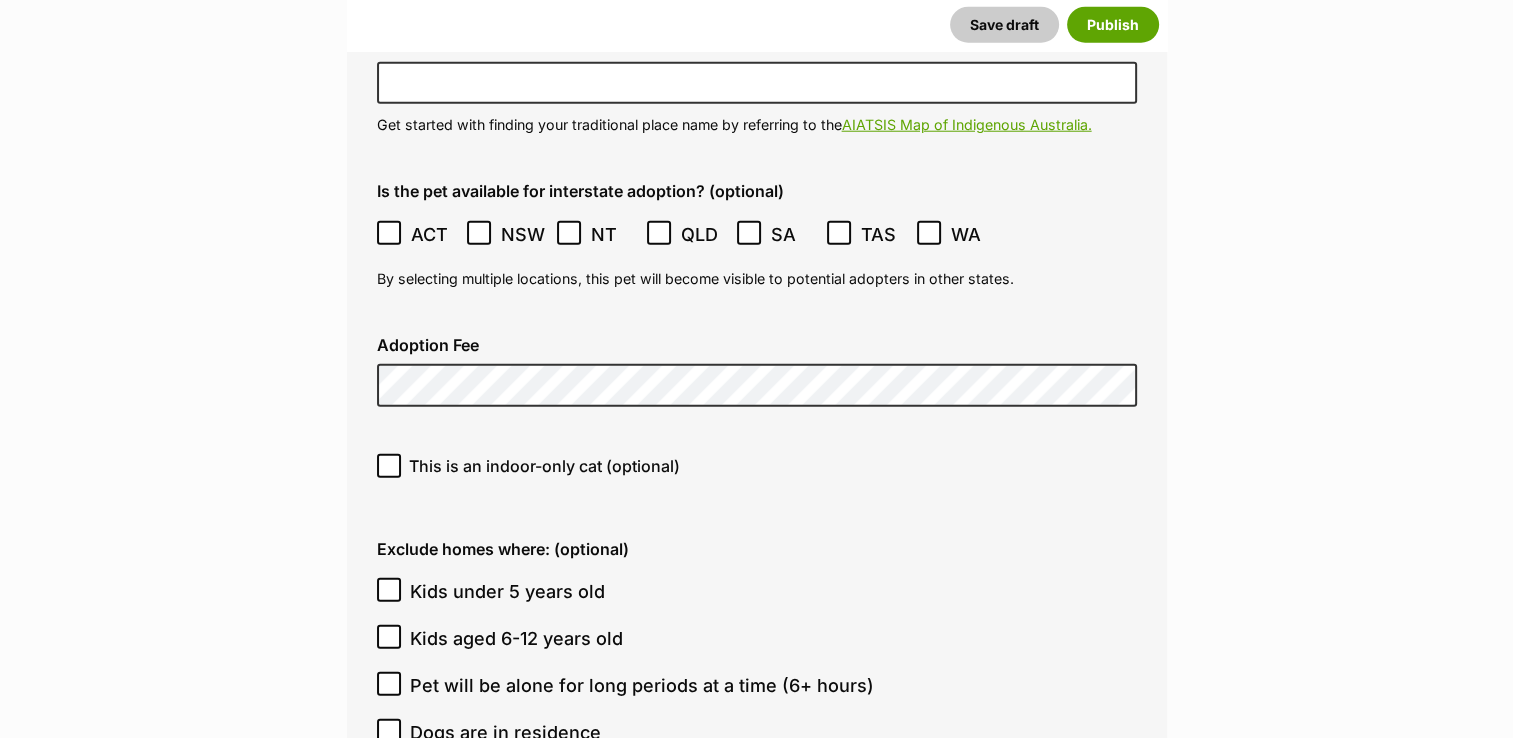 scroll, scrollTop: 5437, scrollLeft: 0, axis: vertical 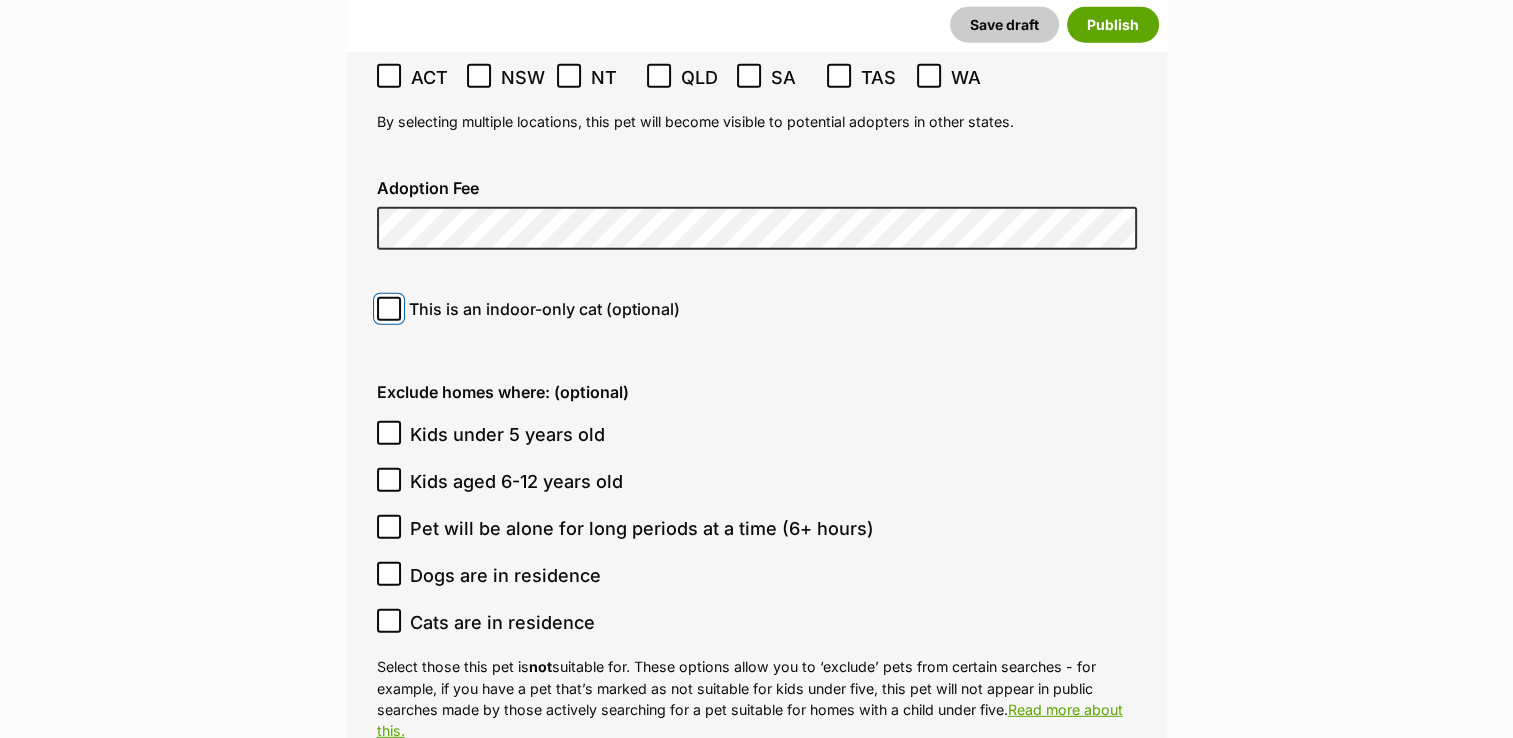 click on "This is an indoor-only cat (optional)" at bounding box center [389, 309] 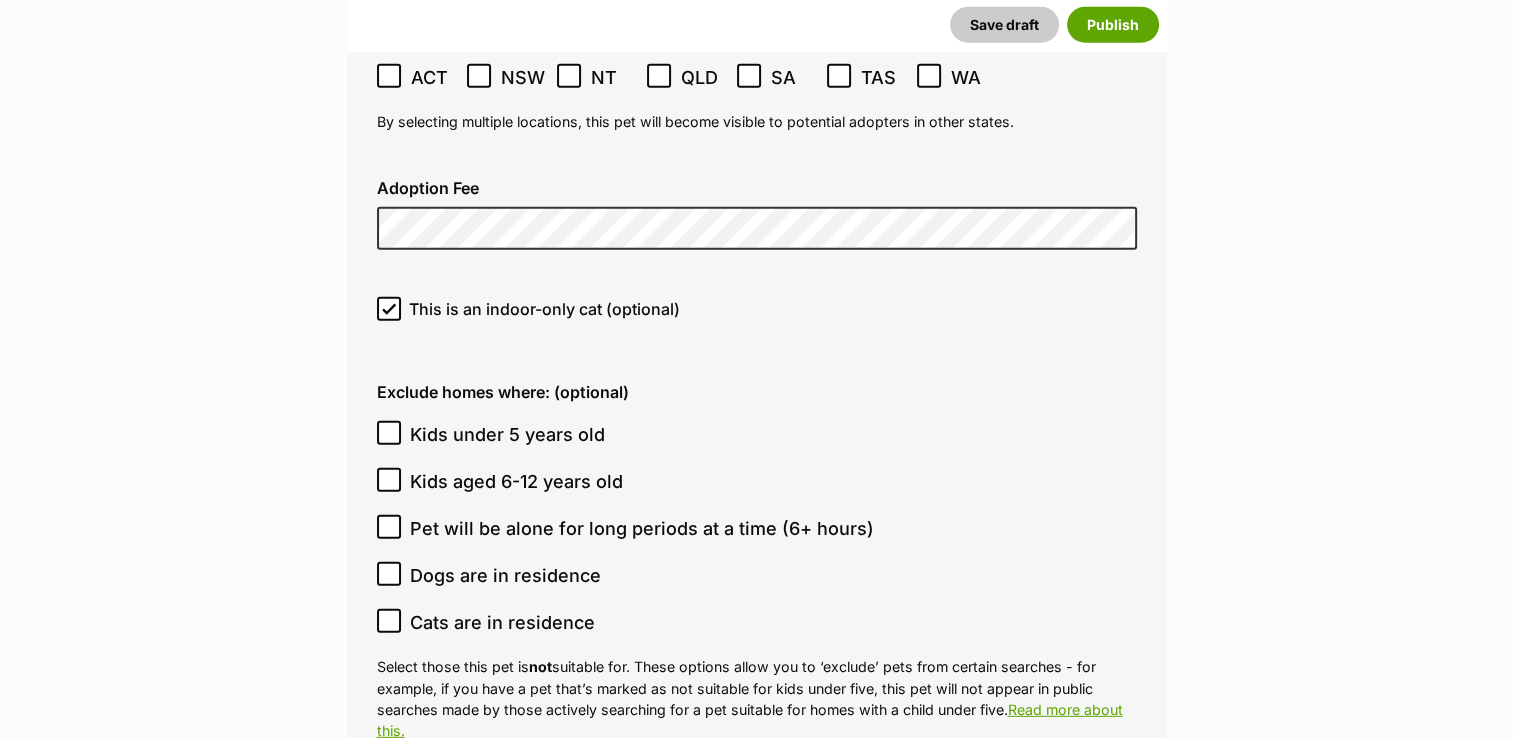 click 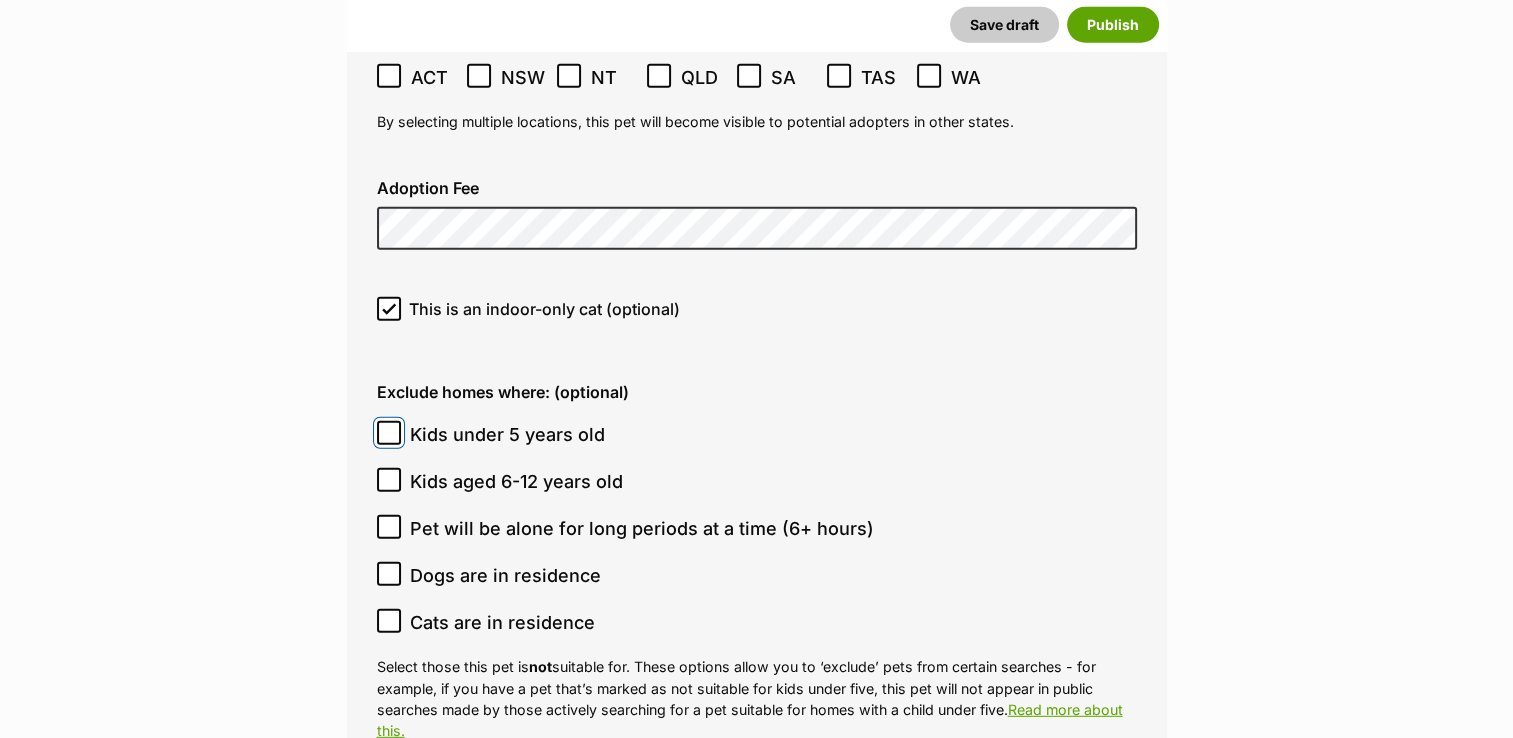 click on "Kids under 5 years old" at bounding box center (389, 433) 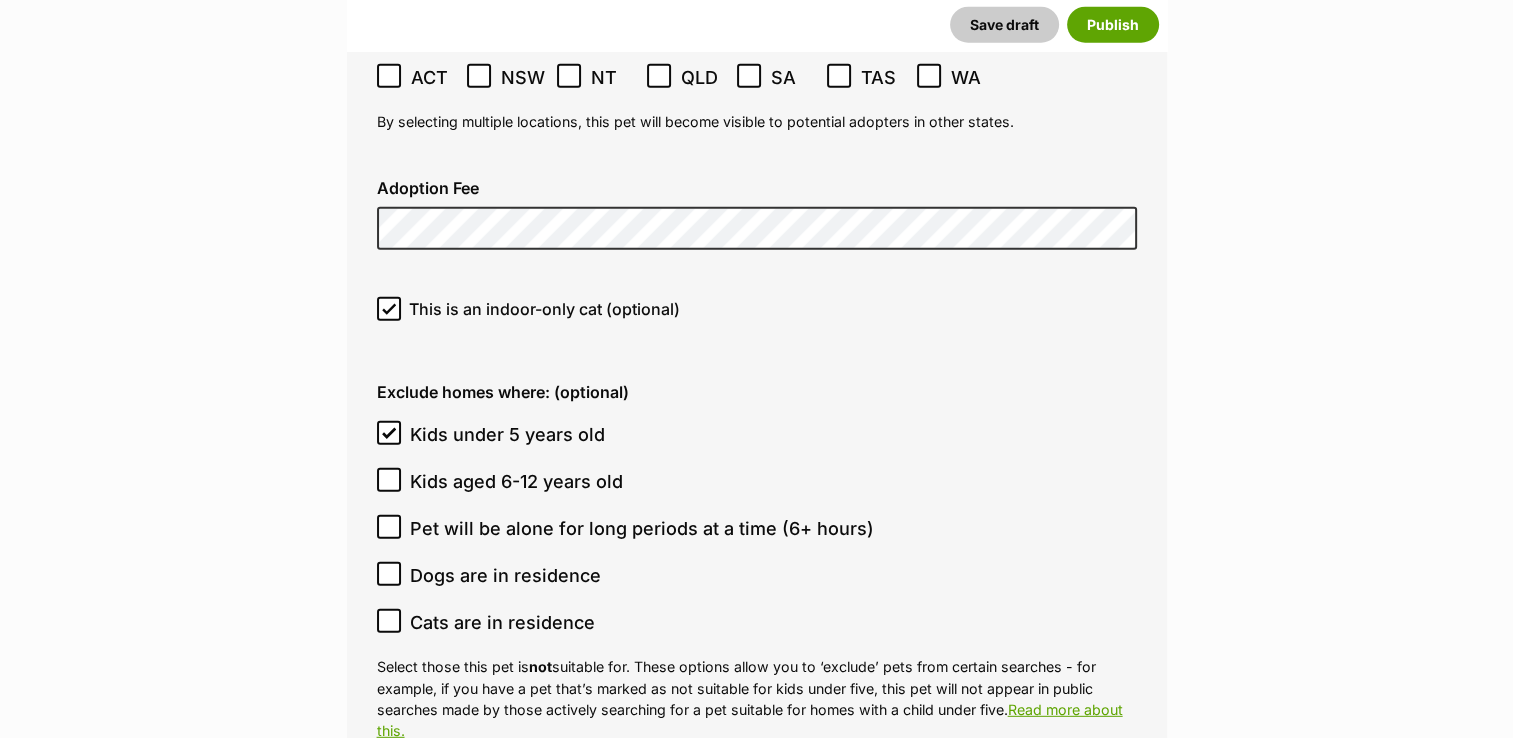 click 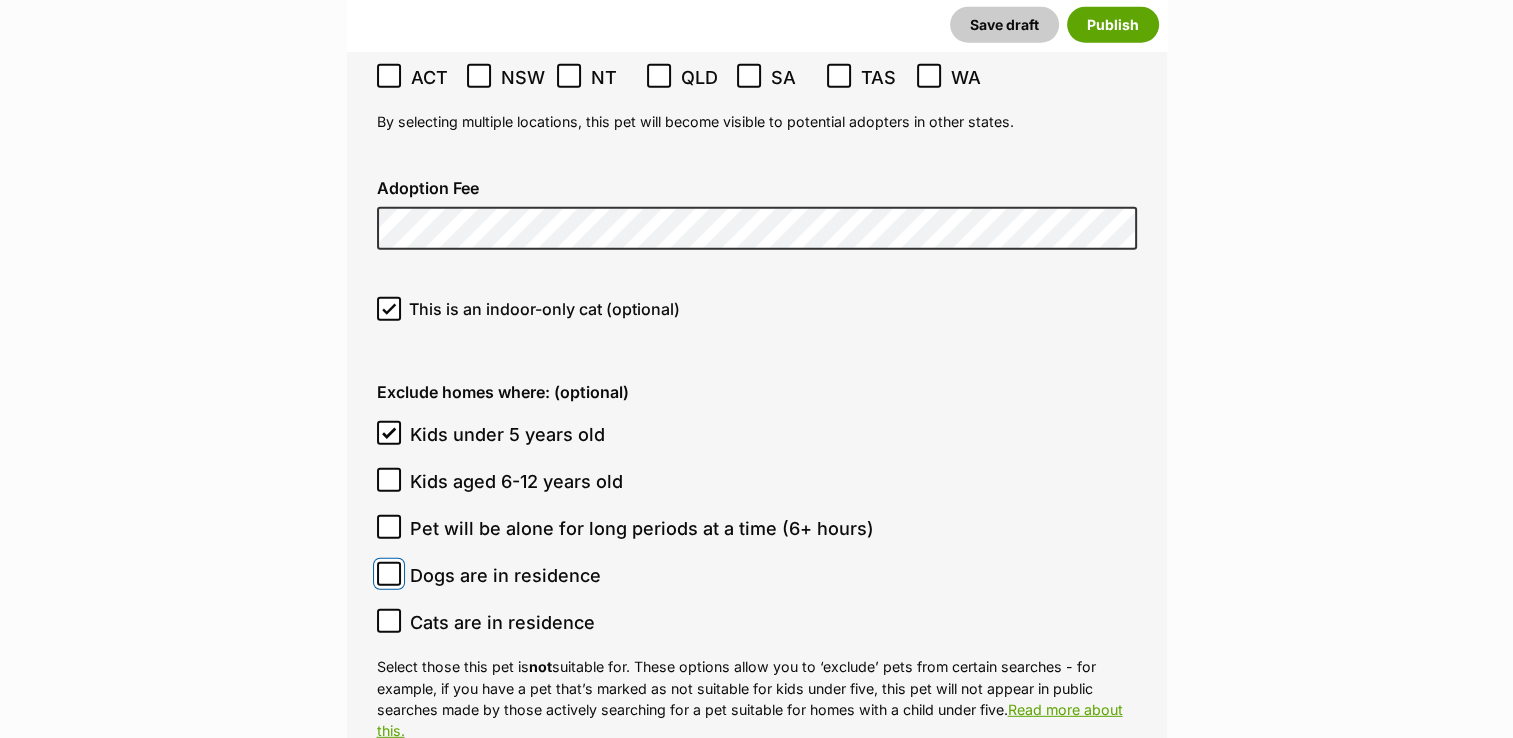 click on "Dogs are in residence" at bounding box center (389, 574) 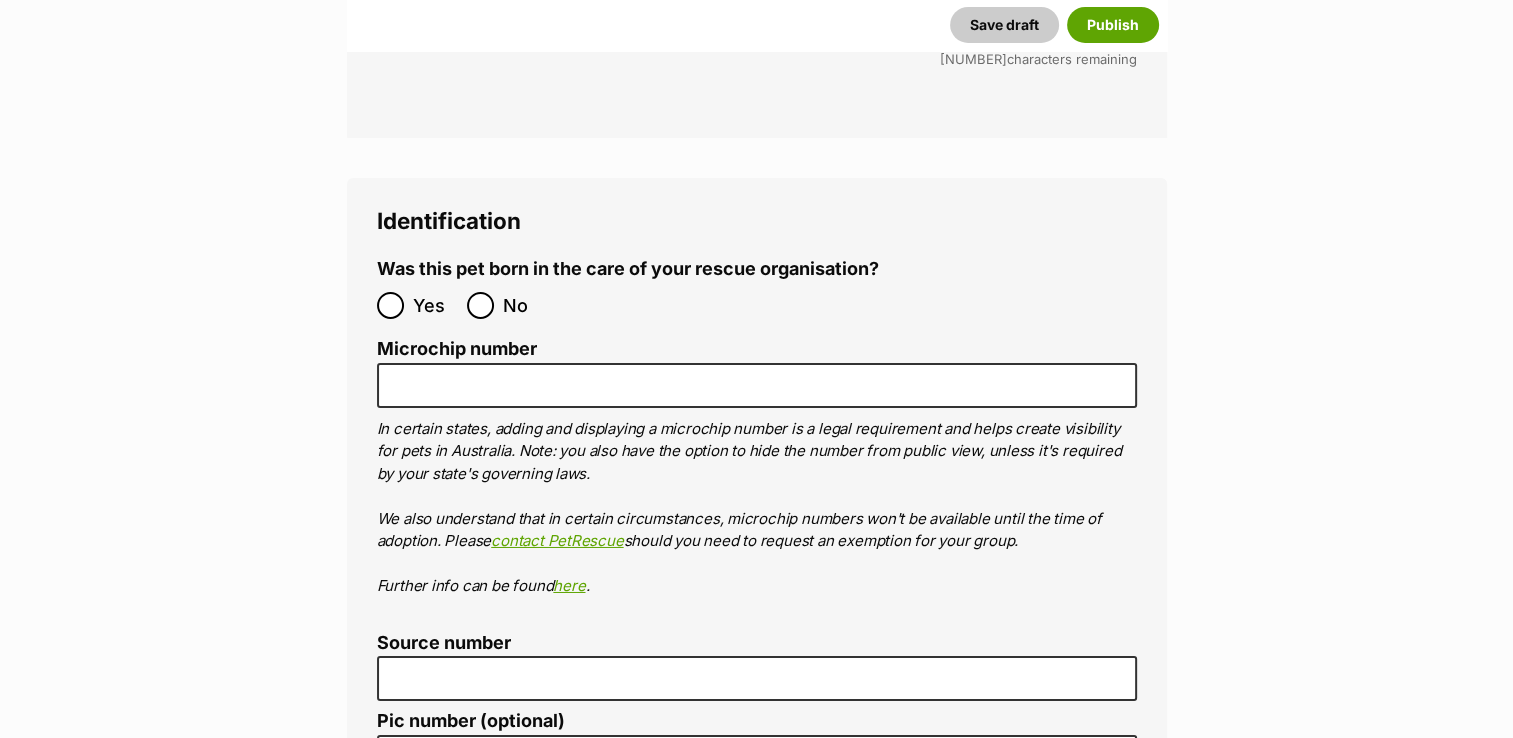 scroll, scrollTop: 6759, scrollLeft: 0, axis: vertical 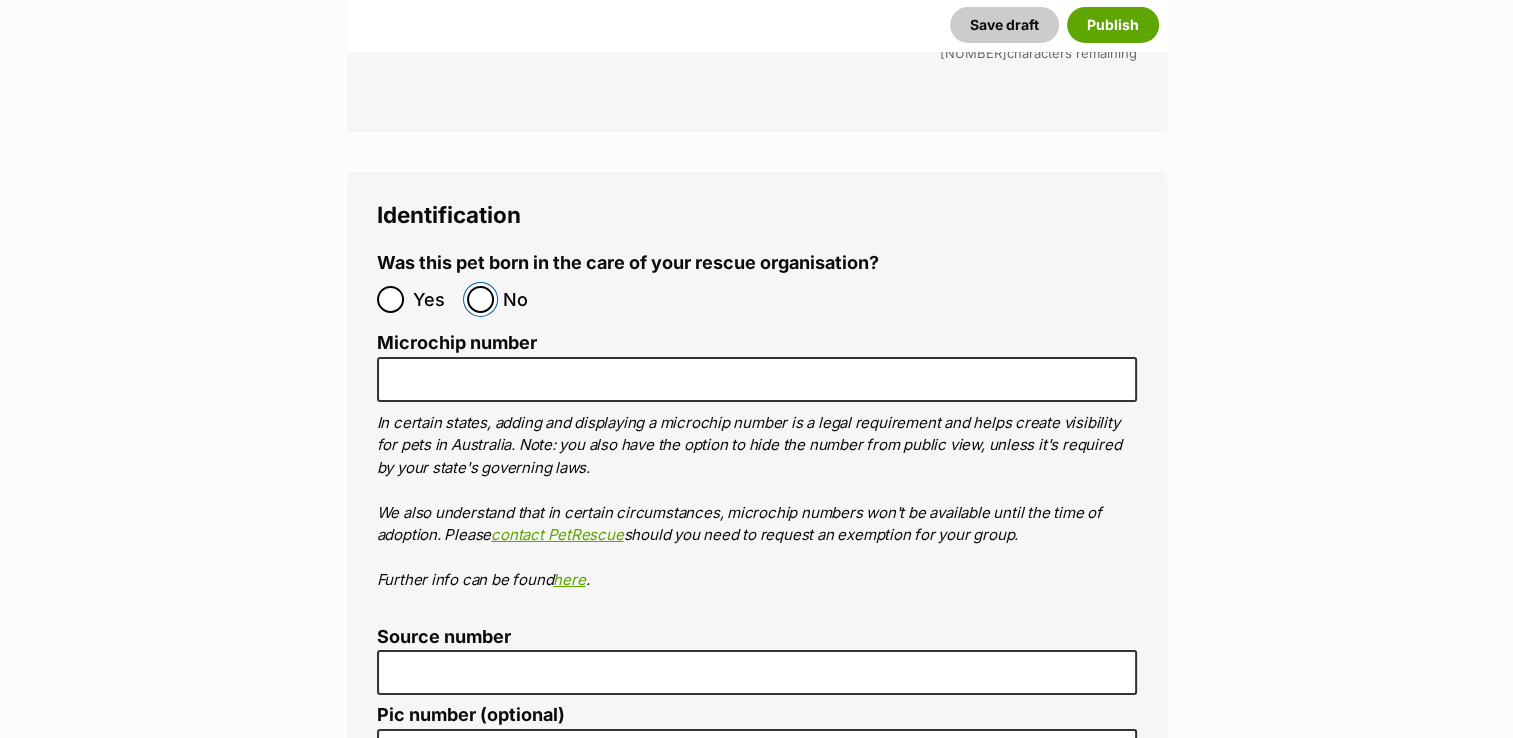 click on "No" at bounding box center (480, 299) 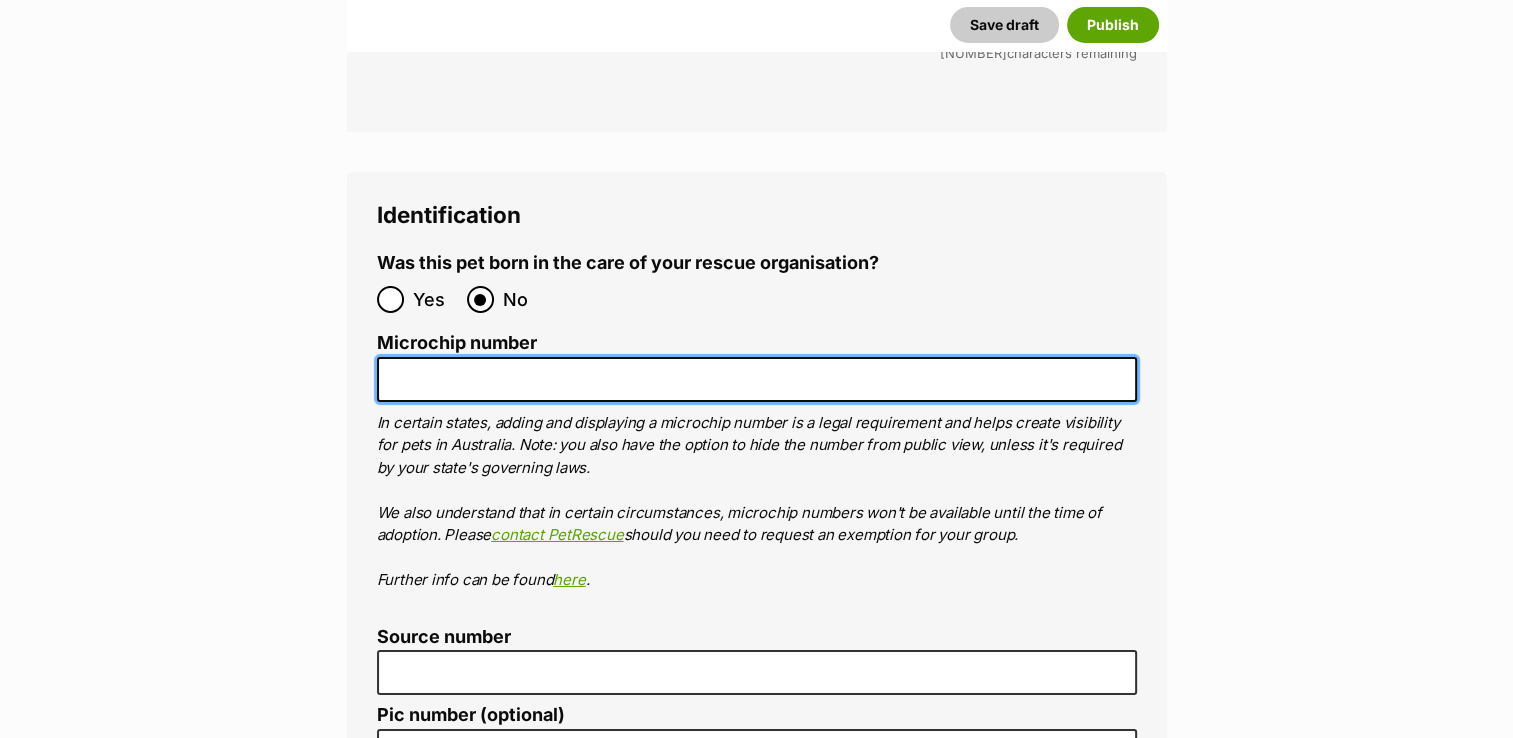 click on "Microchip number" at bounding box center [757, 379] 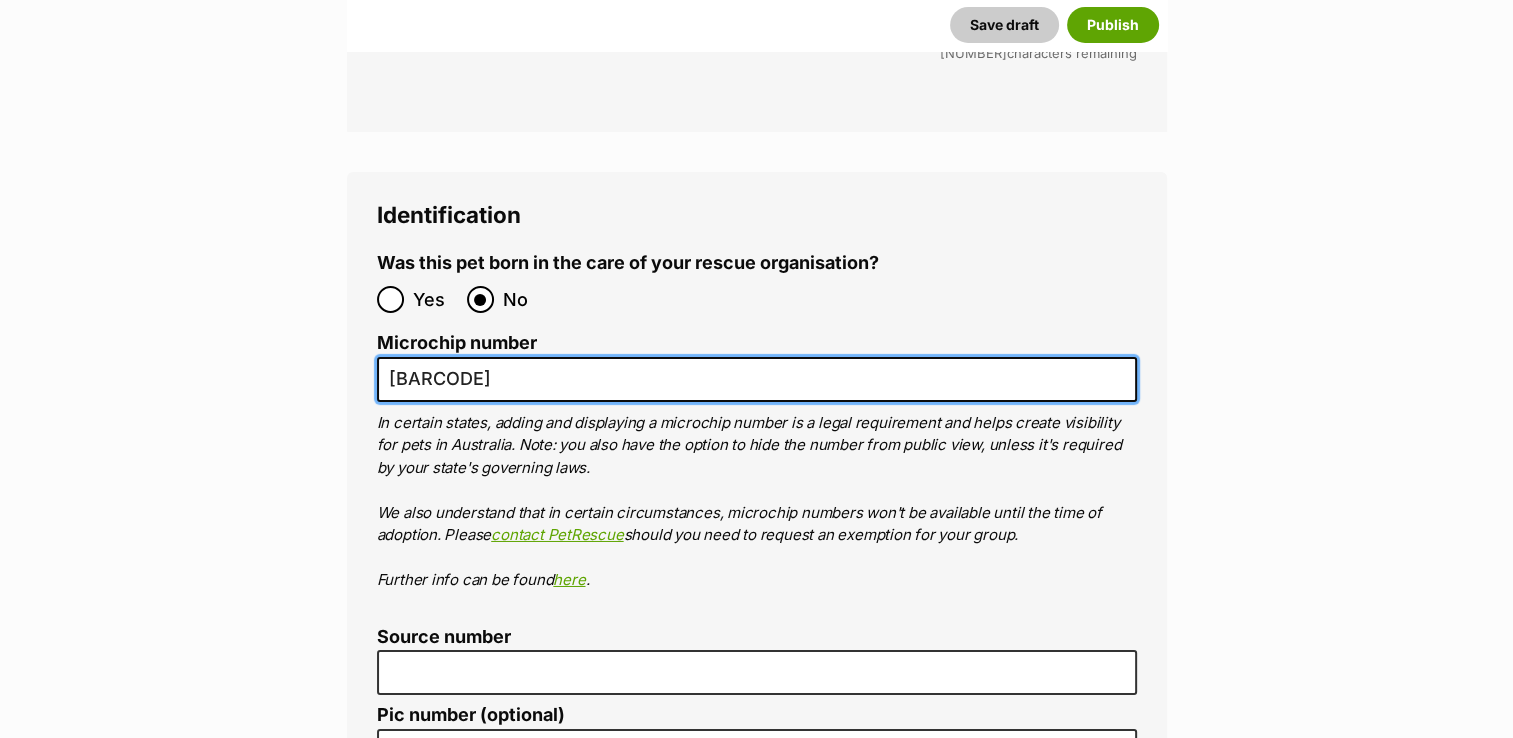 type on "953010007743711" 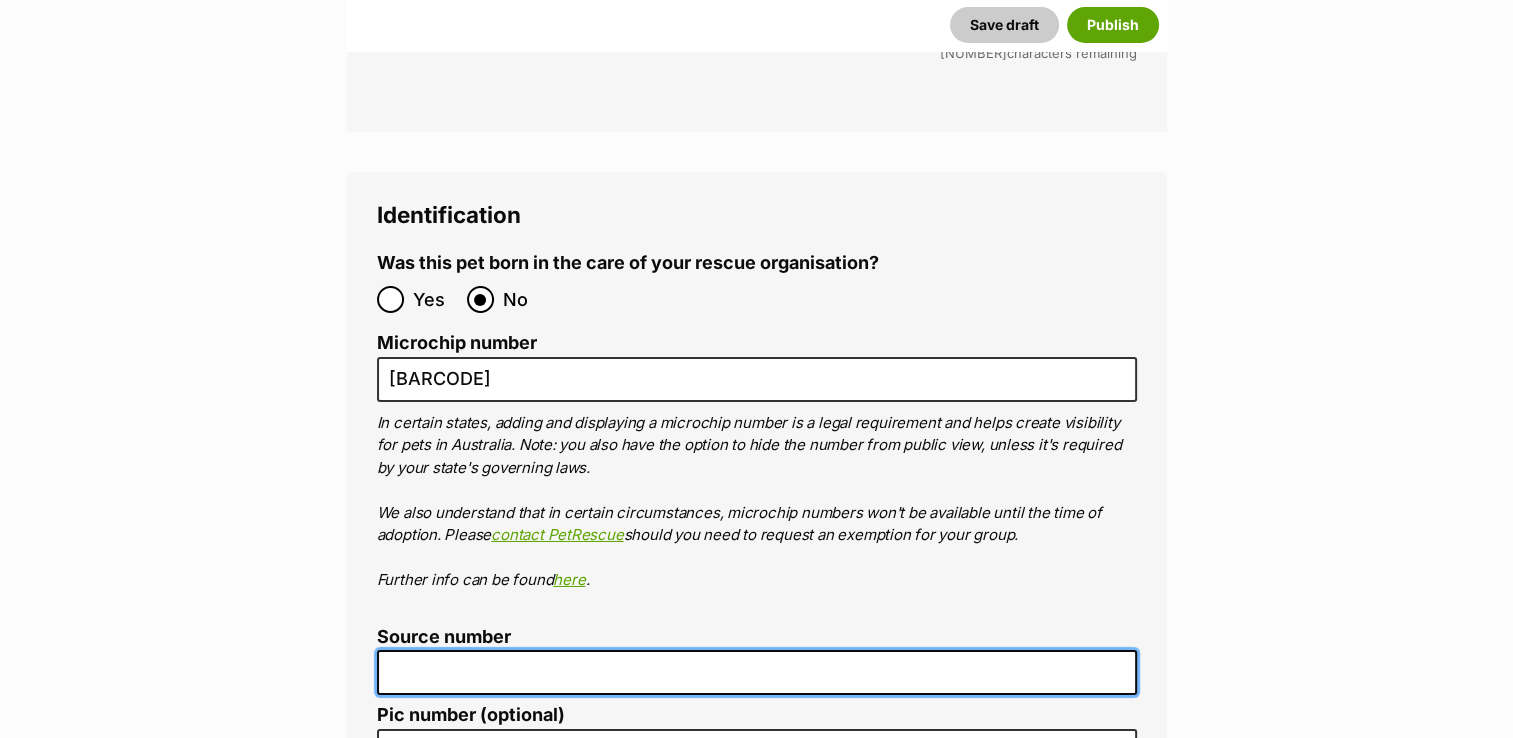 click on "Source number" at bounding box center [757, 672] 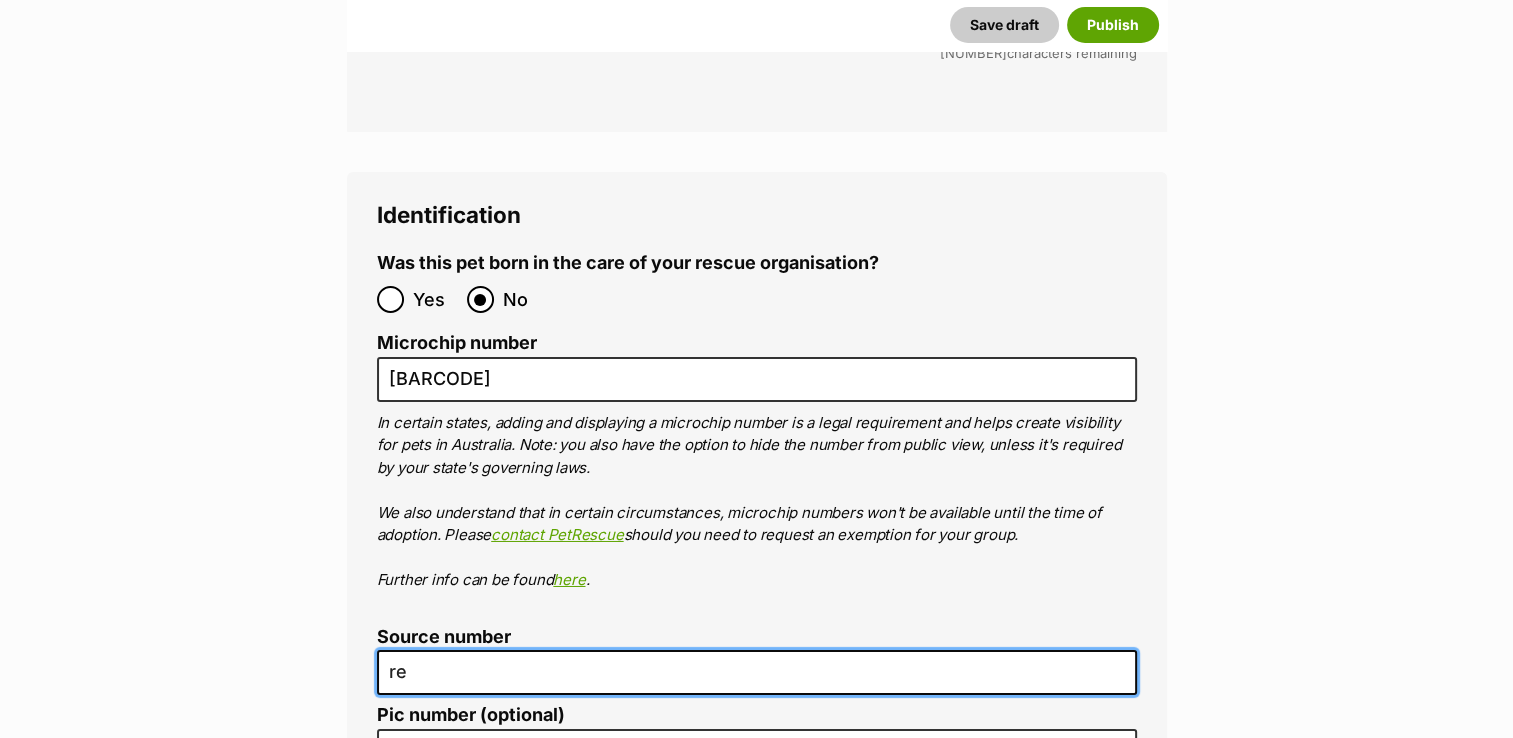 type on "re100602" 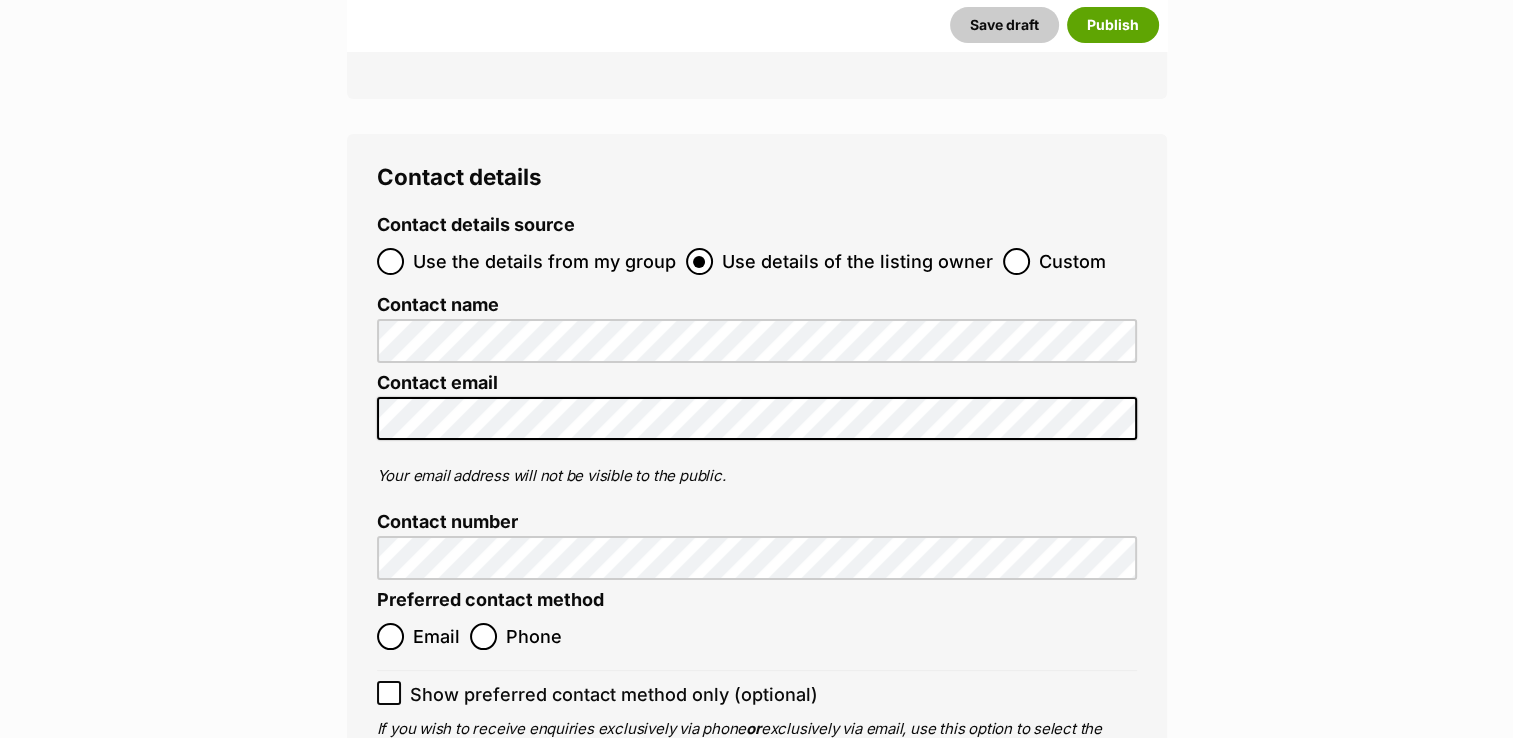 scroll, scrollTop: 8030, scrollLeft: 0, axis: vertical 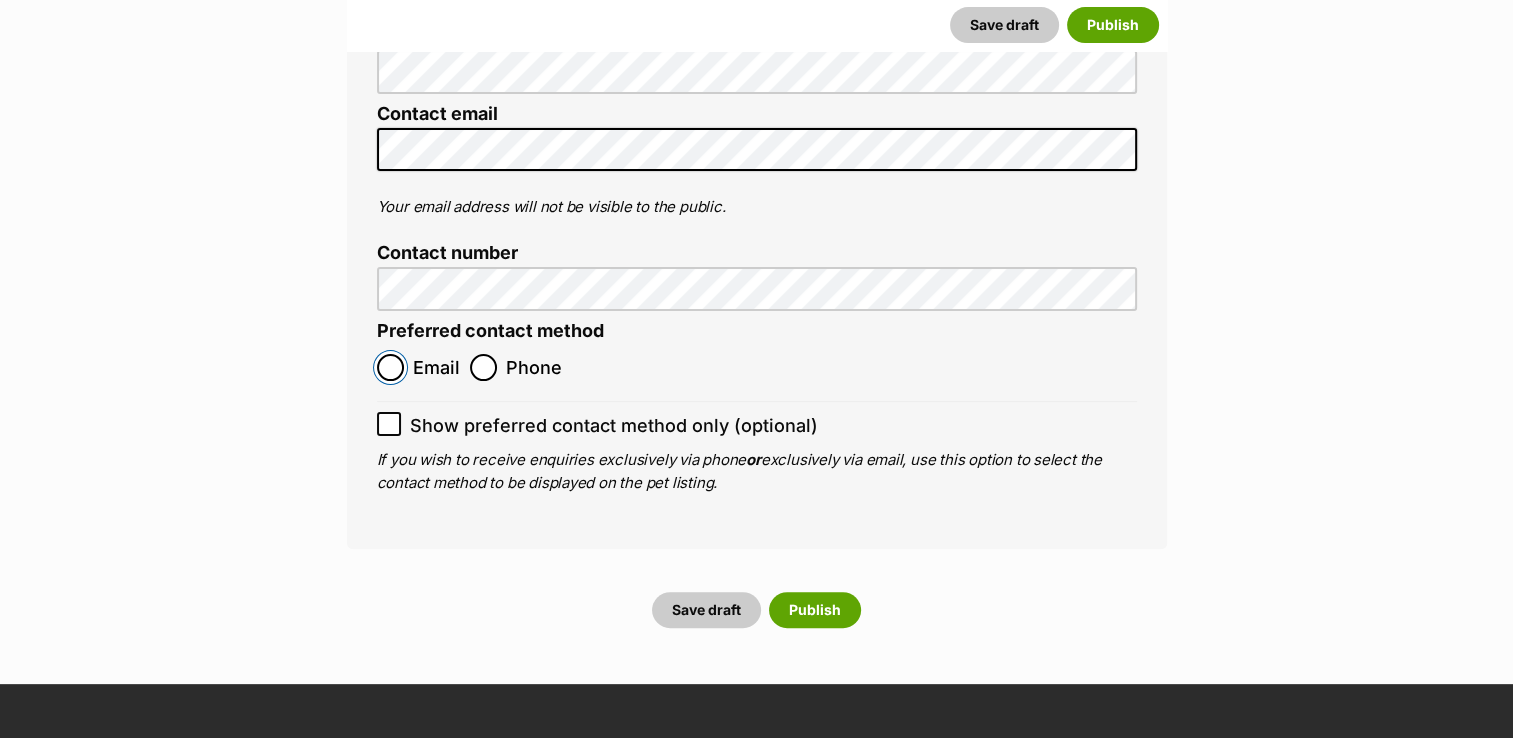 click on "Email" at bounding box center (390, 367) 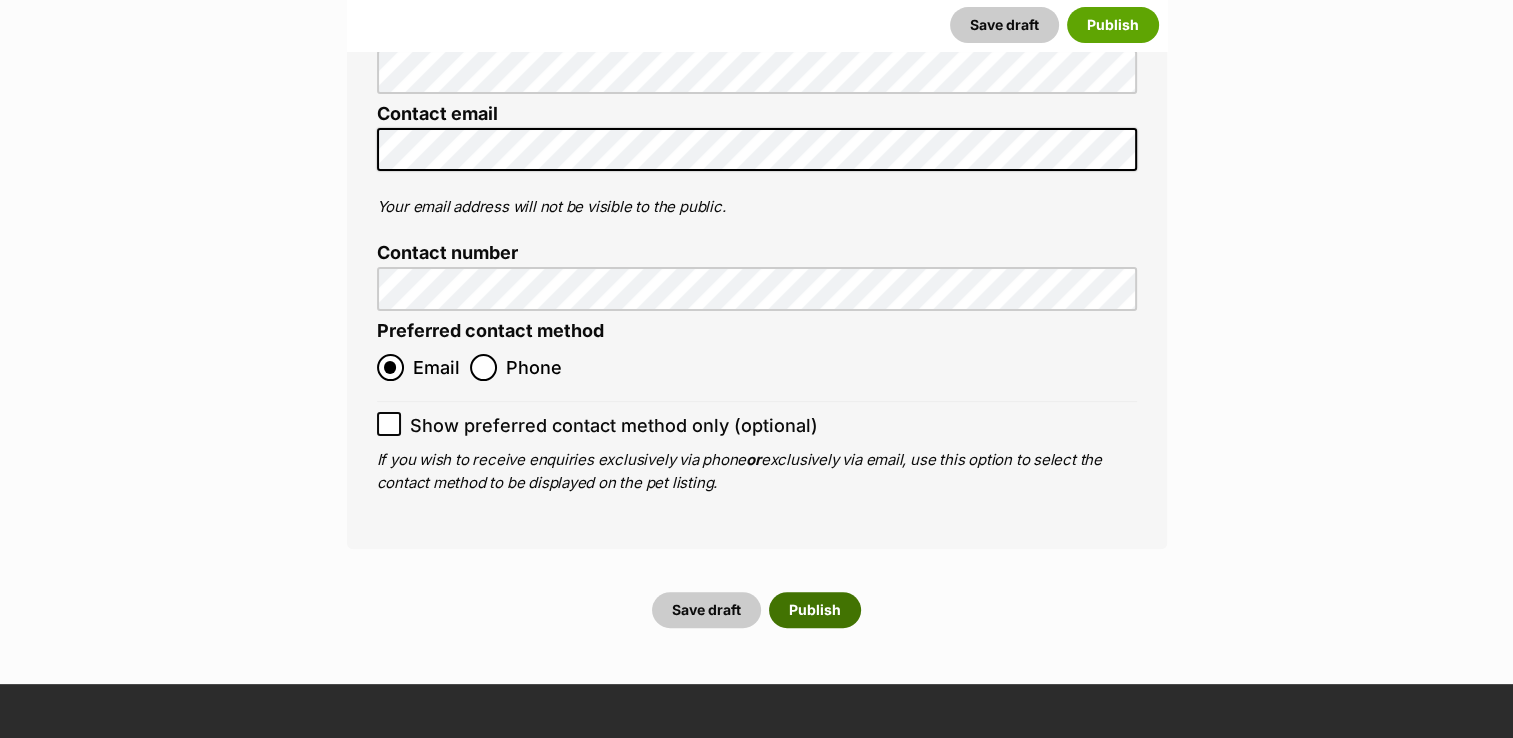click on "Publish" at bounding box center [815, 610] 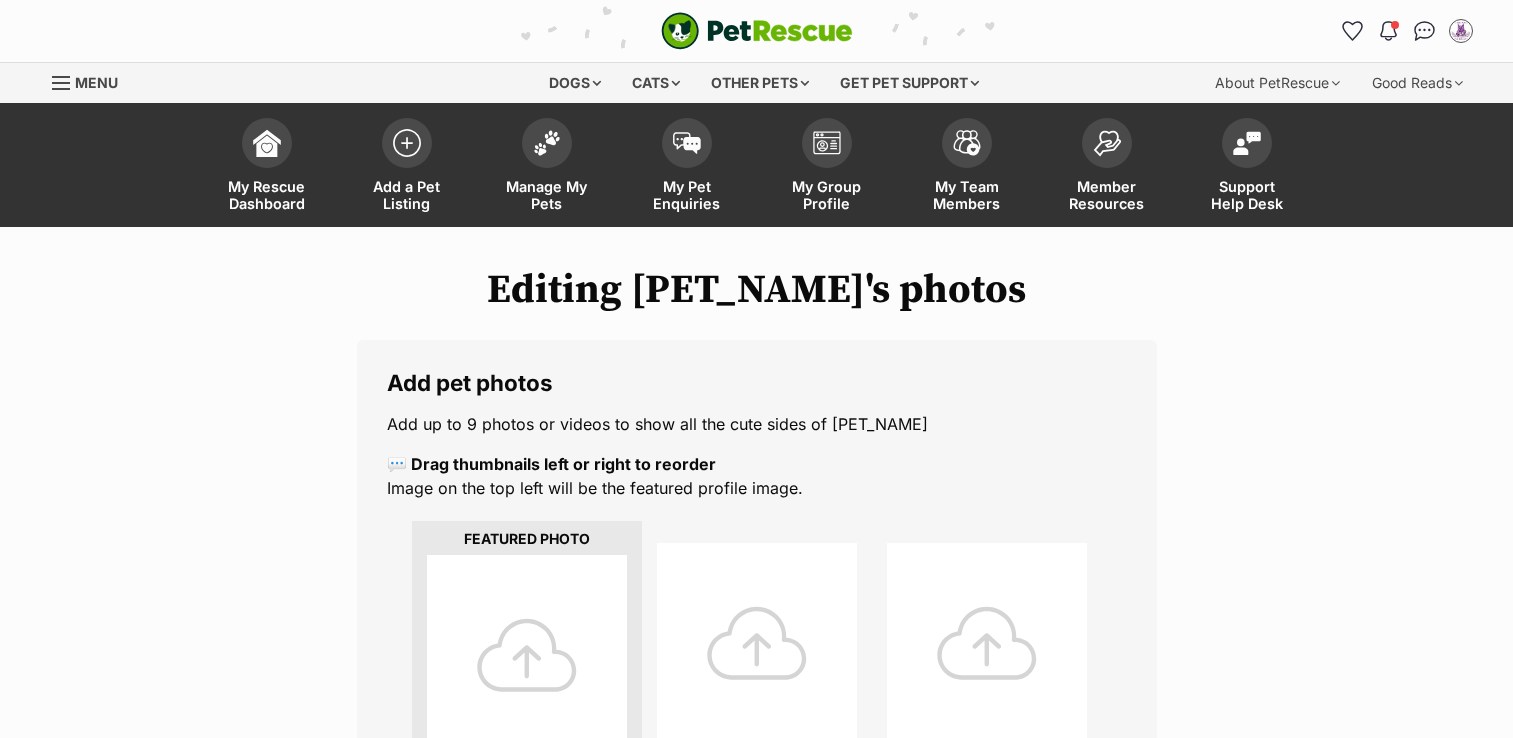scroll, scrollTop: 0, scrollLeft: 0, axis: both 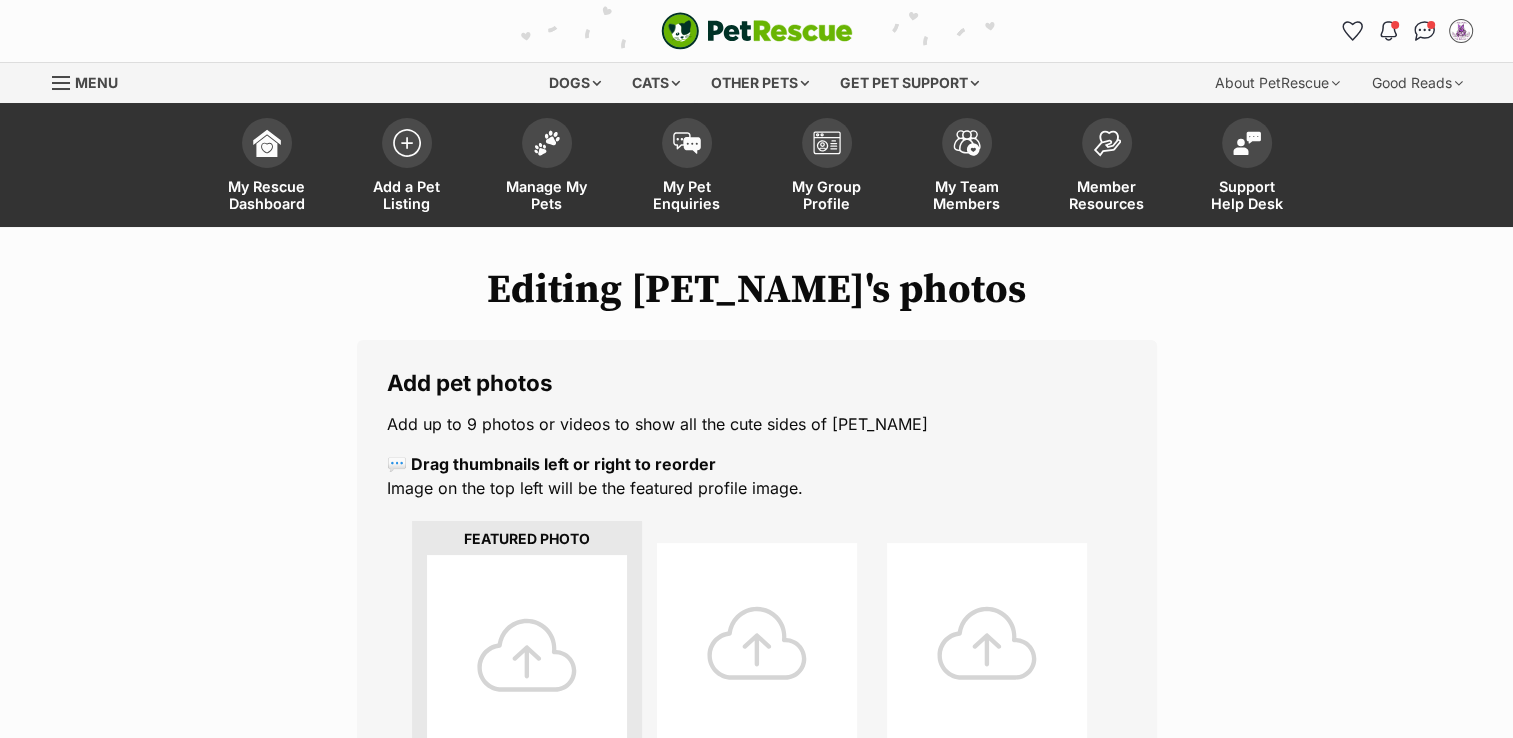 click at bounding box center [527, 655] 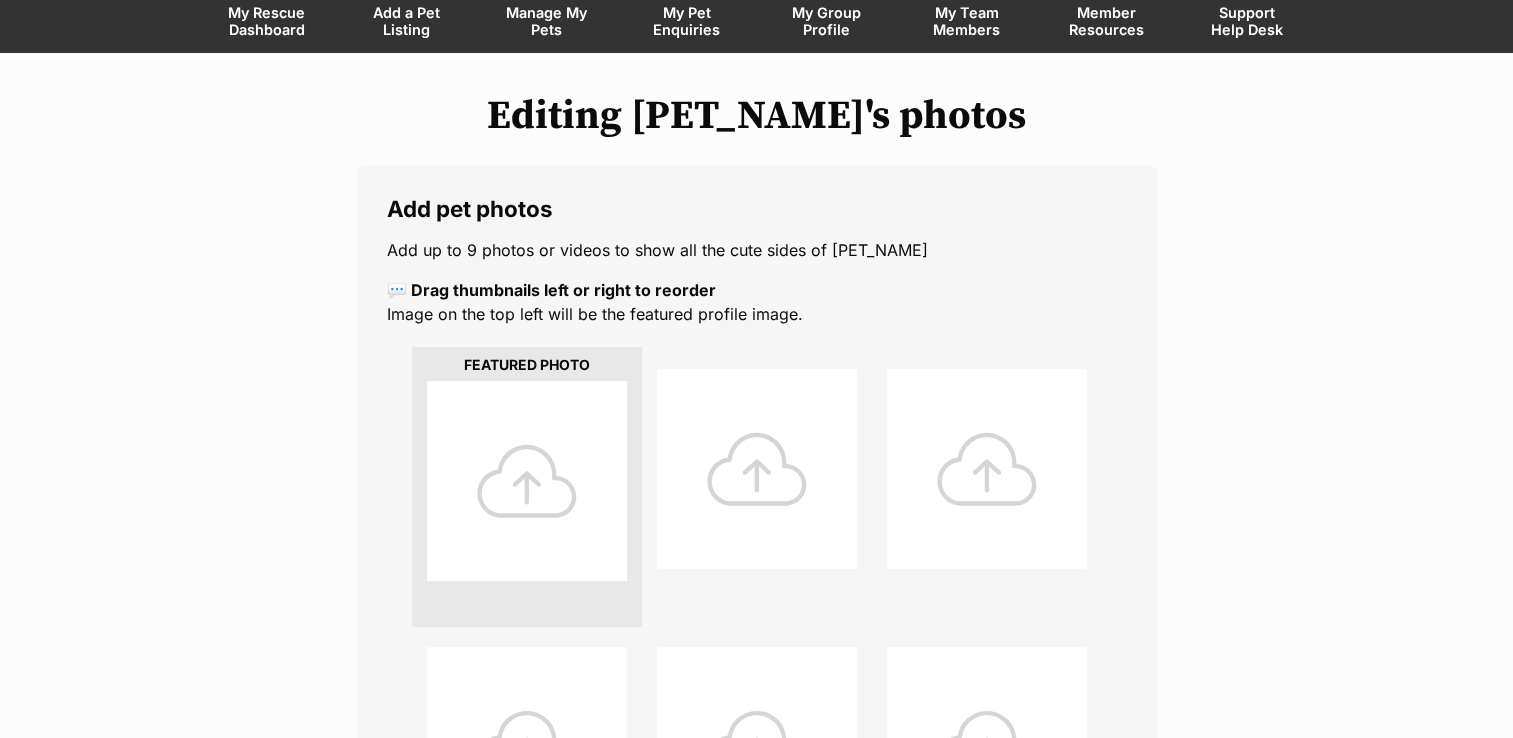 scroll, scrollTop: 260, scrollLeft: 0, axis: vertical 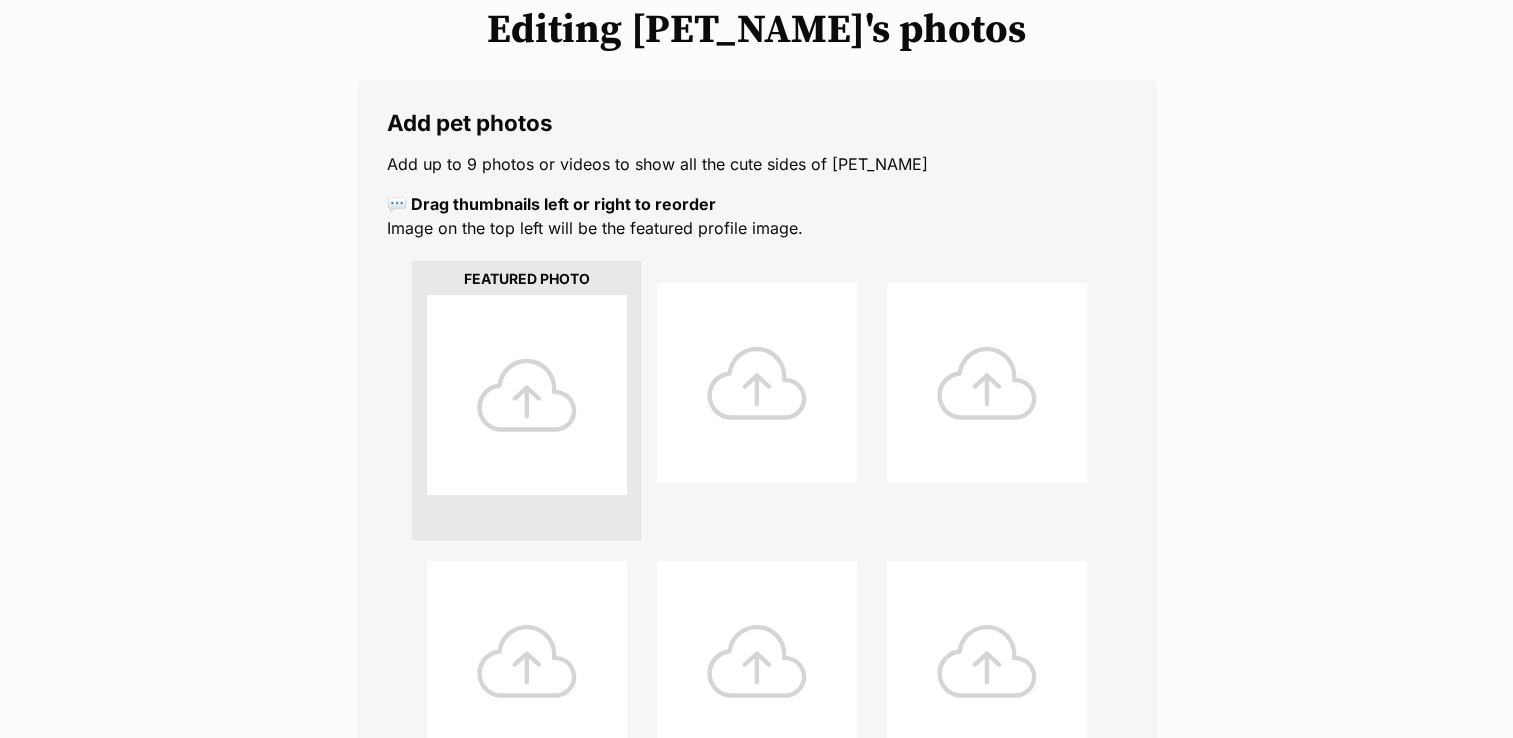 click at bounding box center (527, 395) 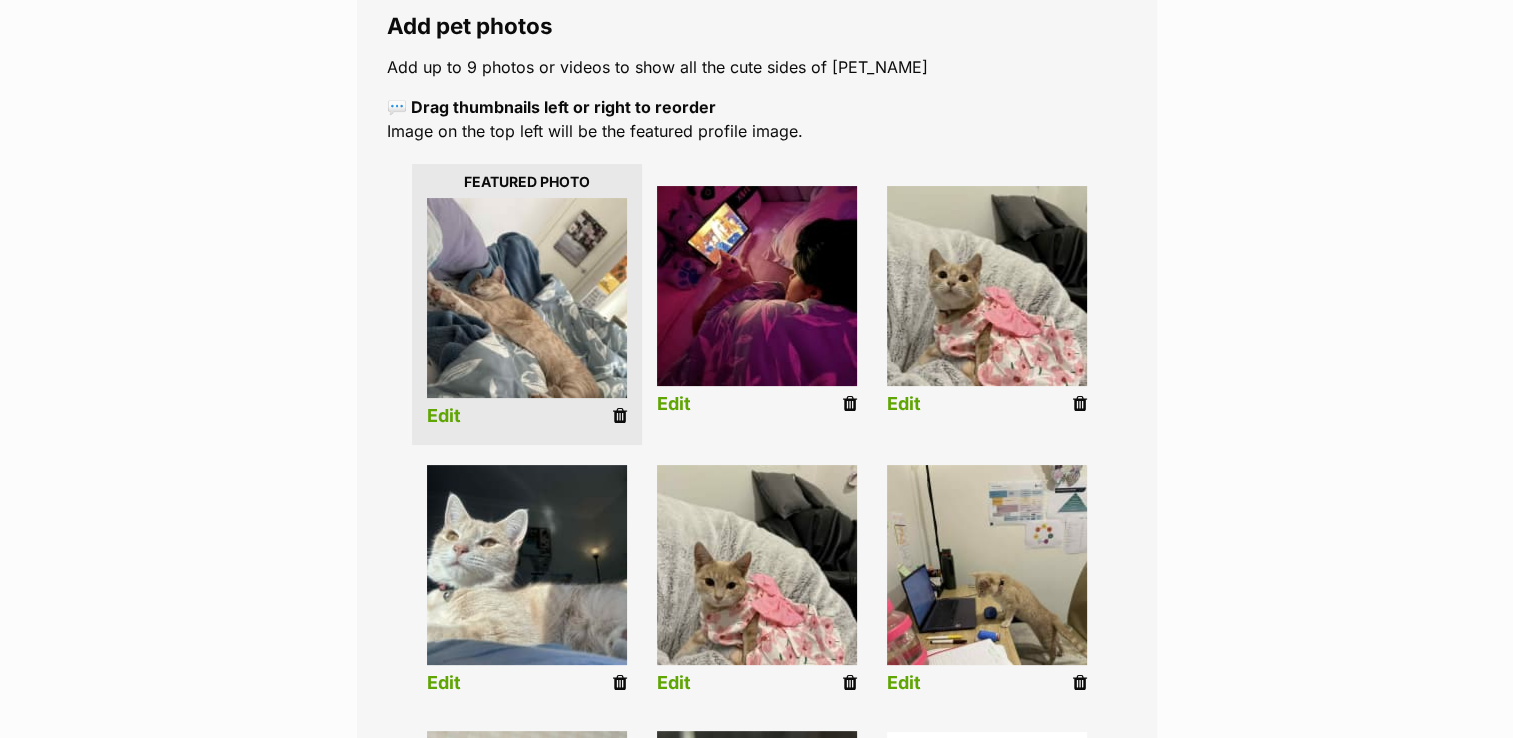 scroll, scrollTop: 438, scrollLeft: 0, axis: vertical 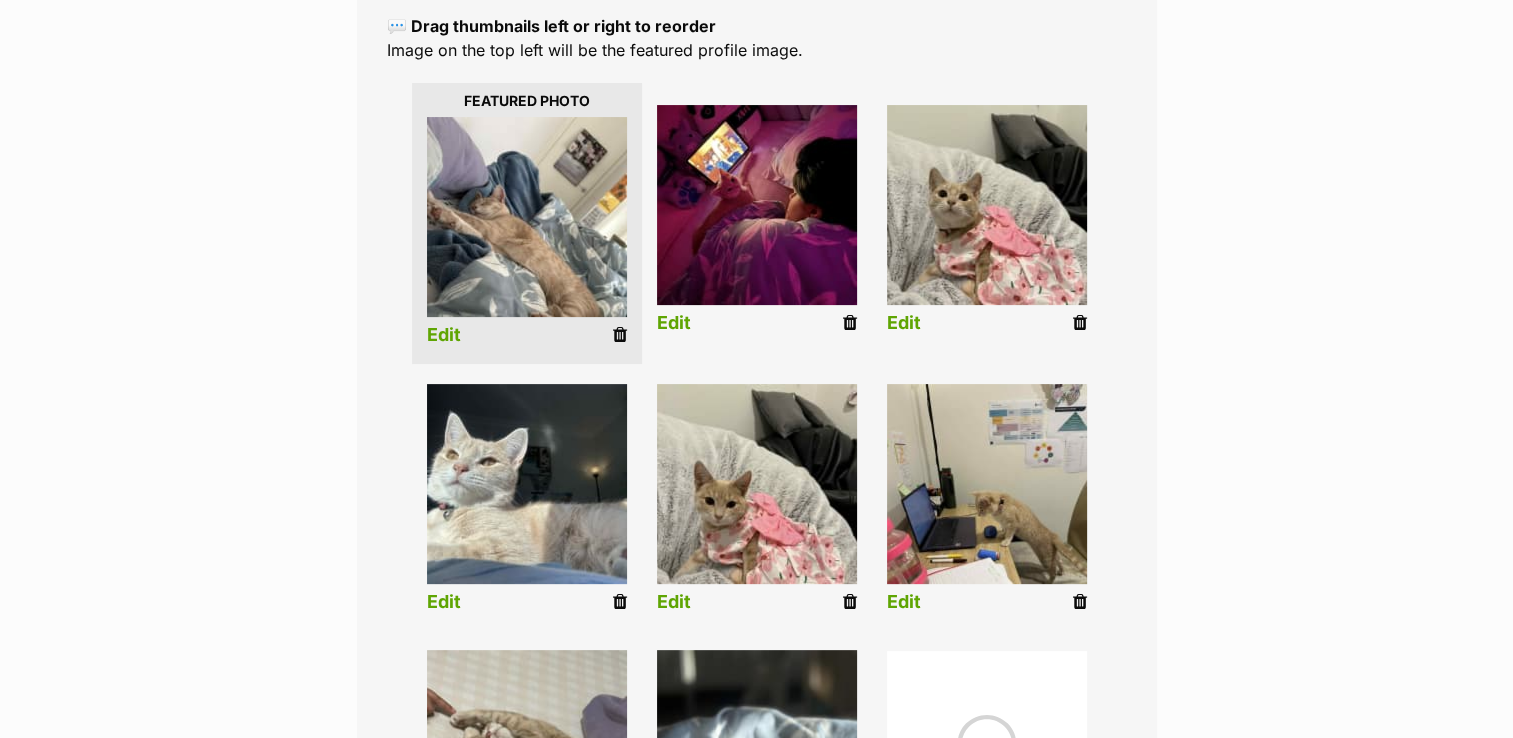 click on "Edit" at bounding box center (904, 323) 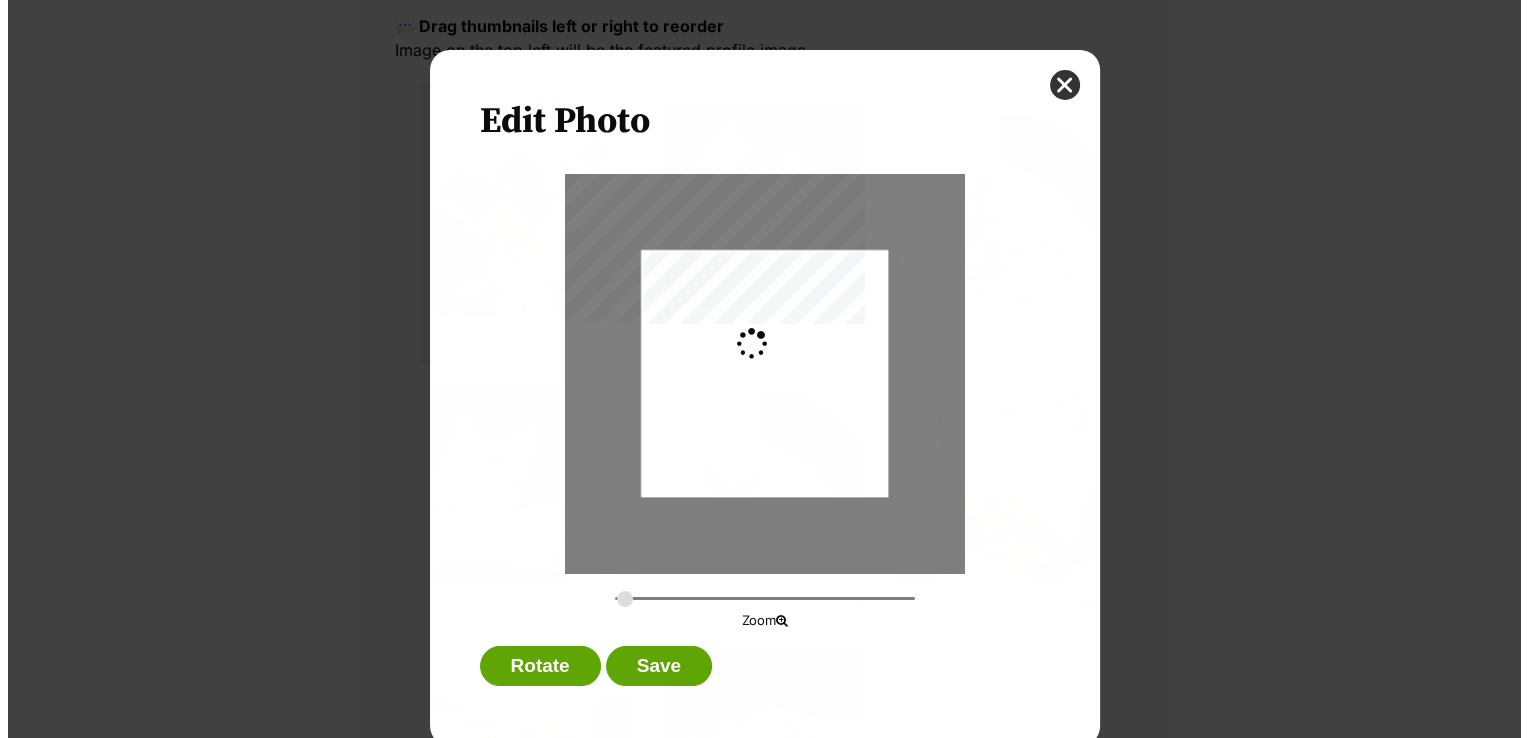 scroll, scrollTop: 0, scrollLeft: 0, axis: both 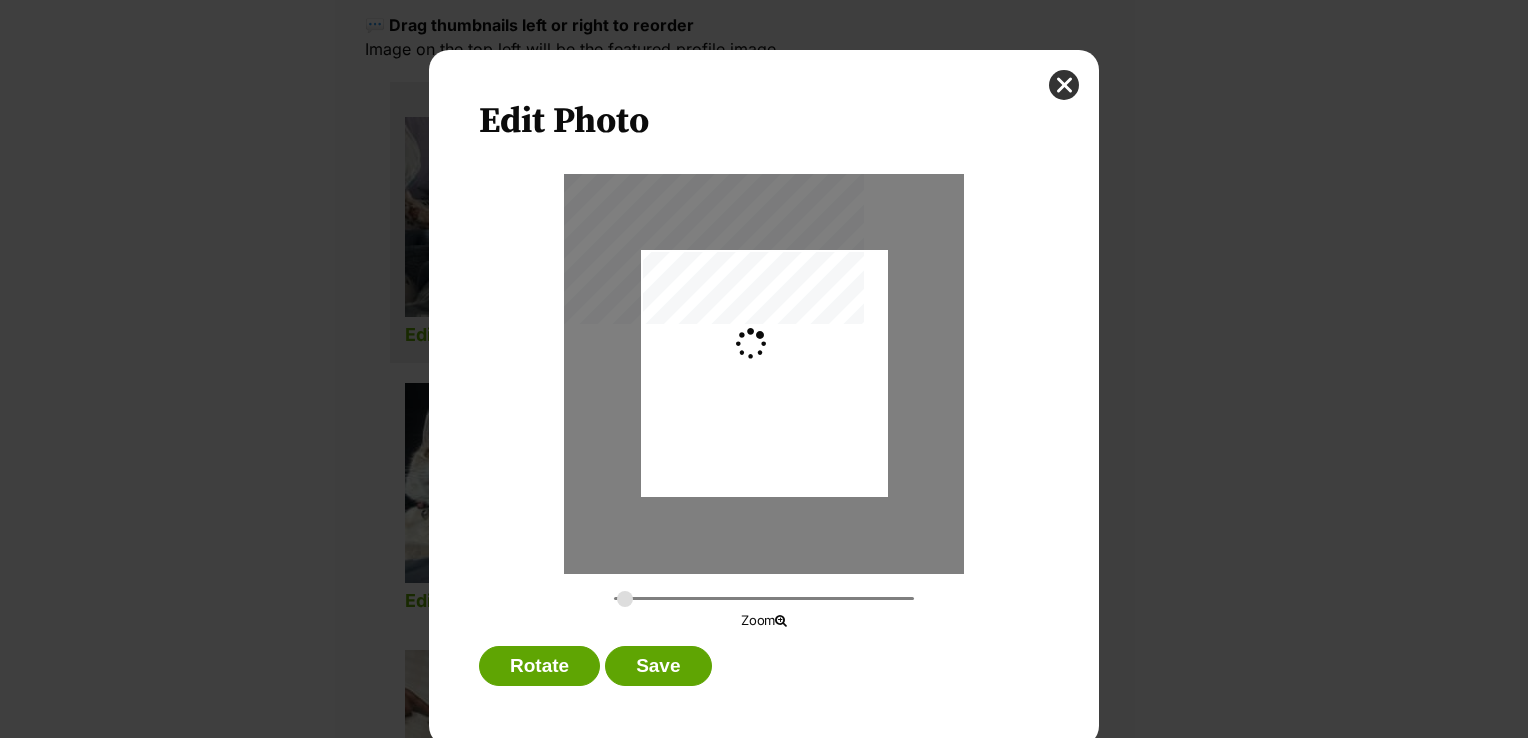 type on "0.2744" 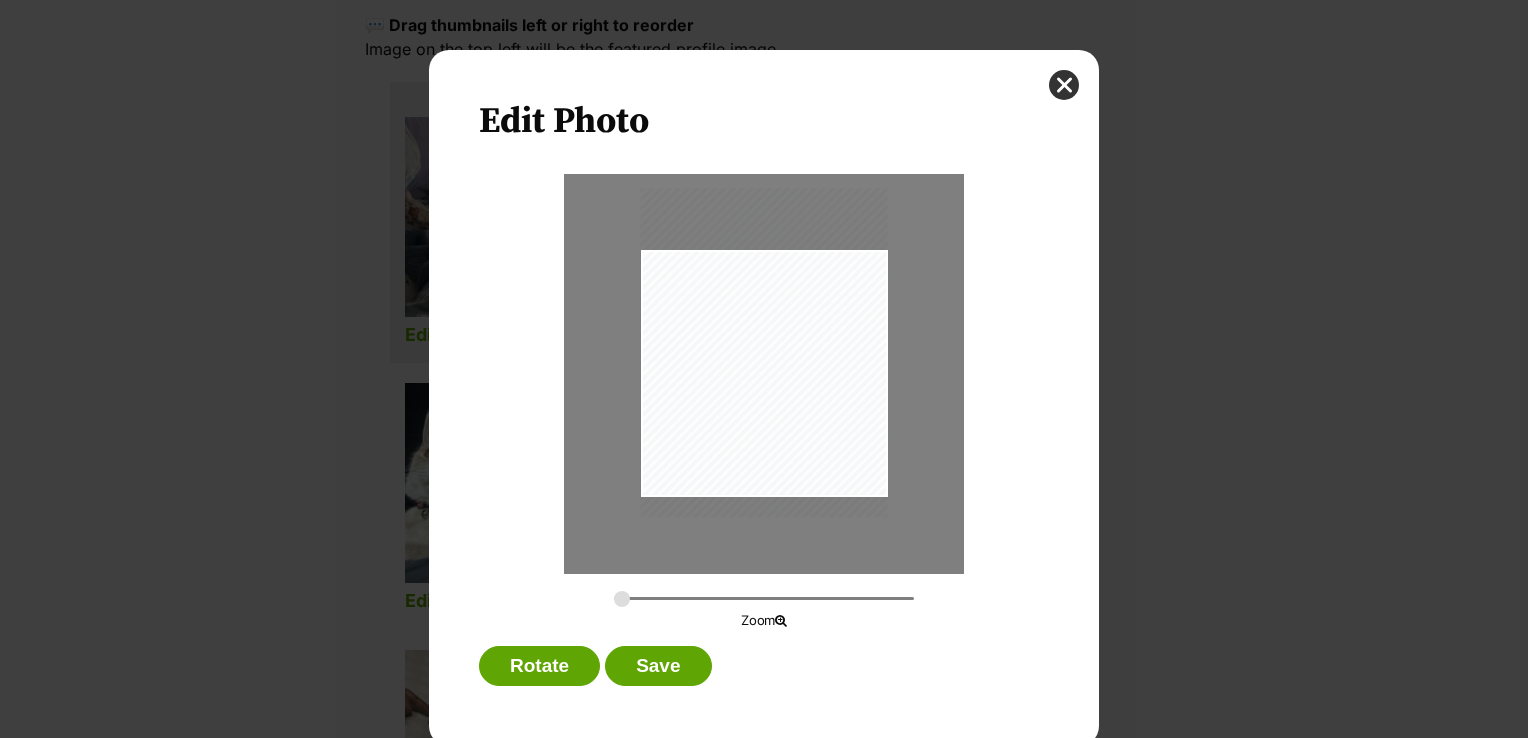 drag, startPoint x: 849, startPoint y: 390, endPoint x: 837, endPoint y: 369, distance: 24.186773 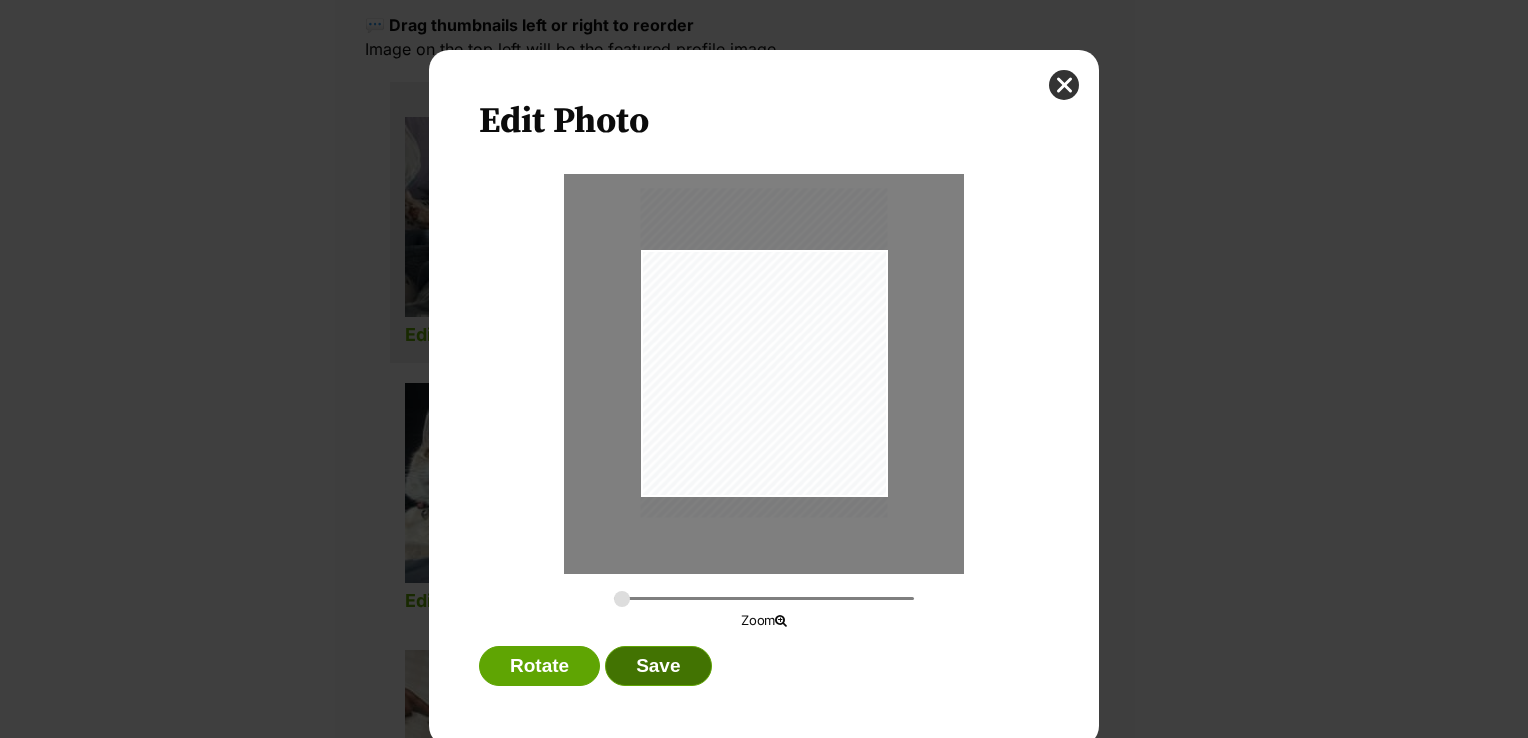 click on "Save" at bounding box center [658, 666] 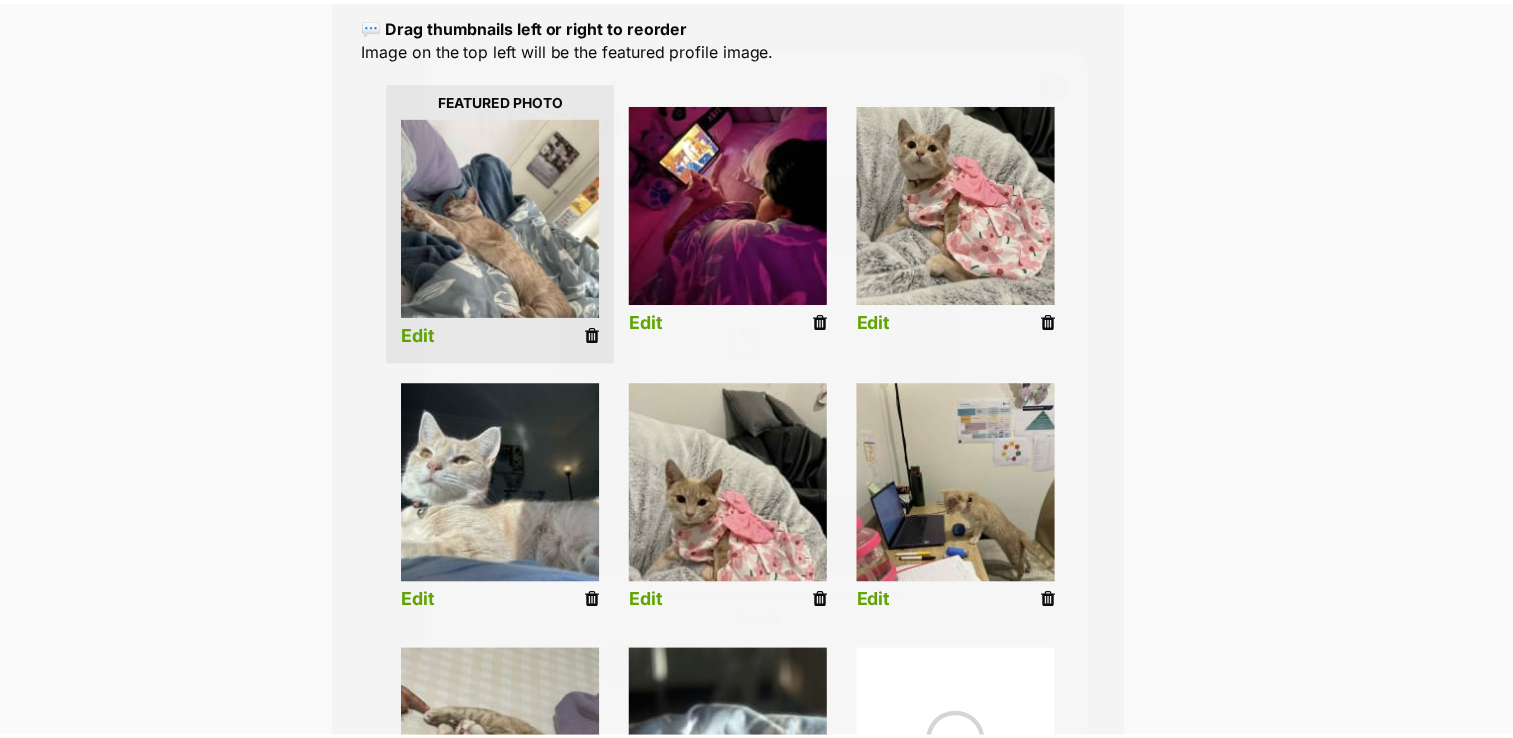 scroll, scrollTop: 438, scrollLeft: 0, axis: vertical 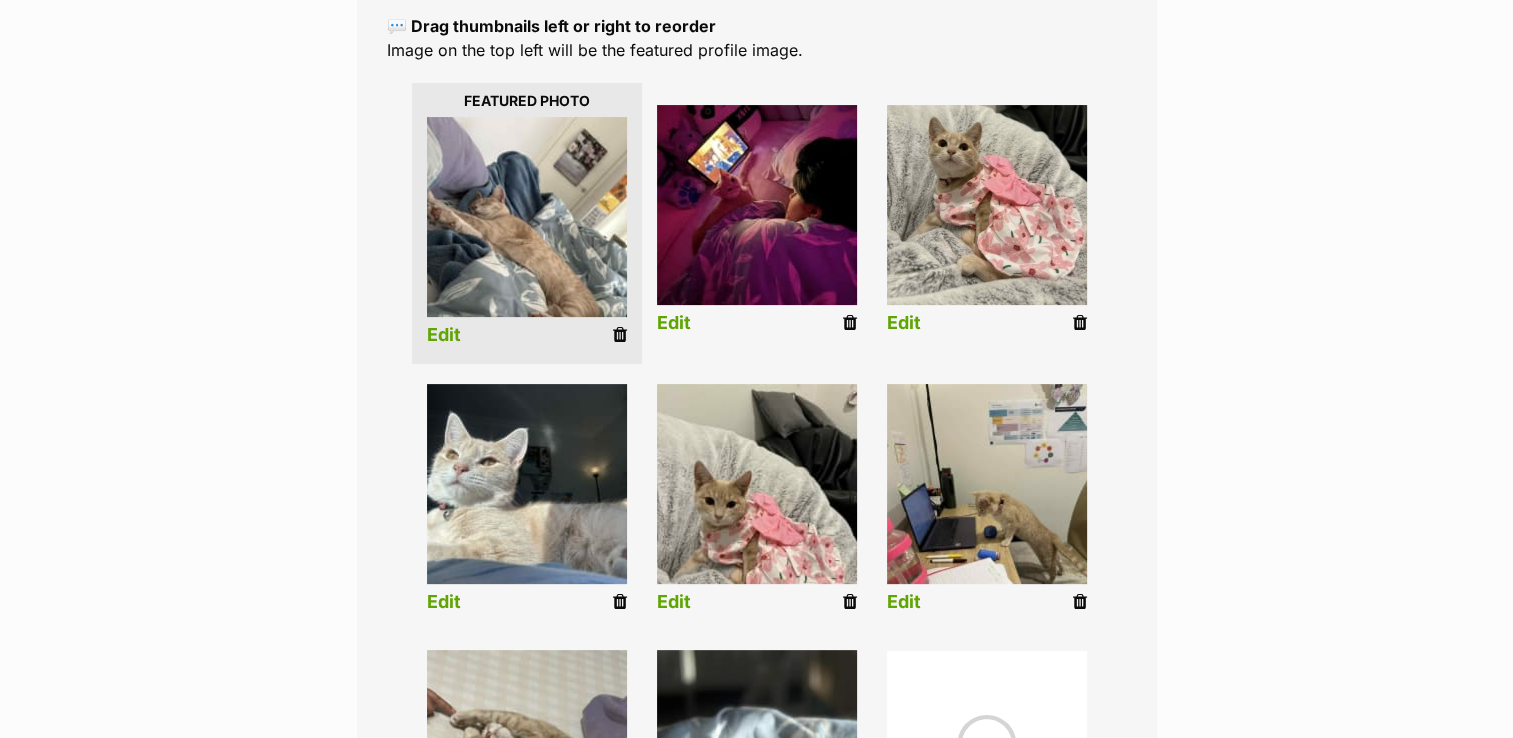 click on "Edit" at bounding box center [674, 602] 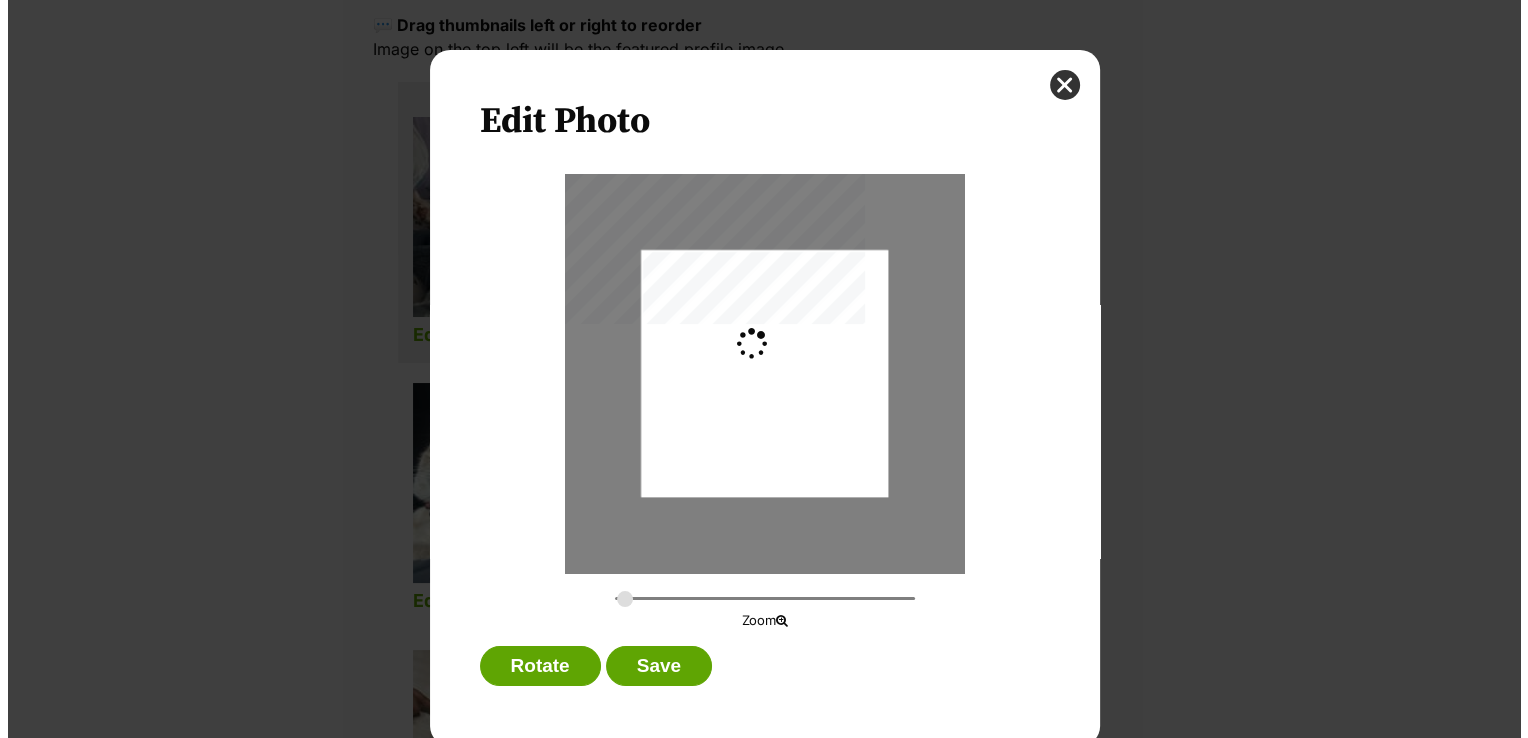scroll, scrollTop: 0, scrollLeft: 0, axis: both 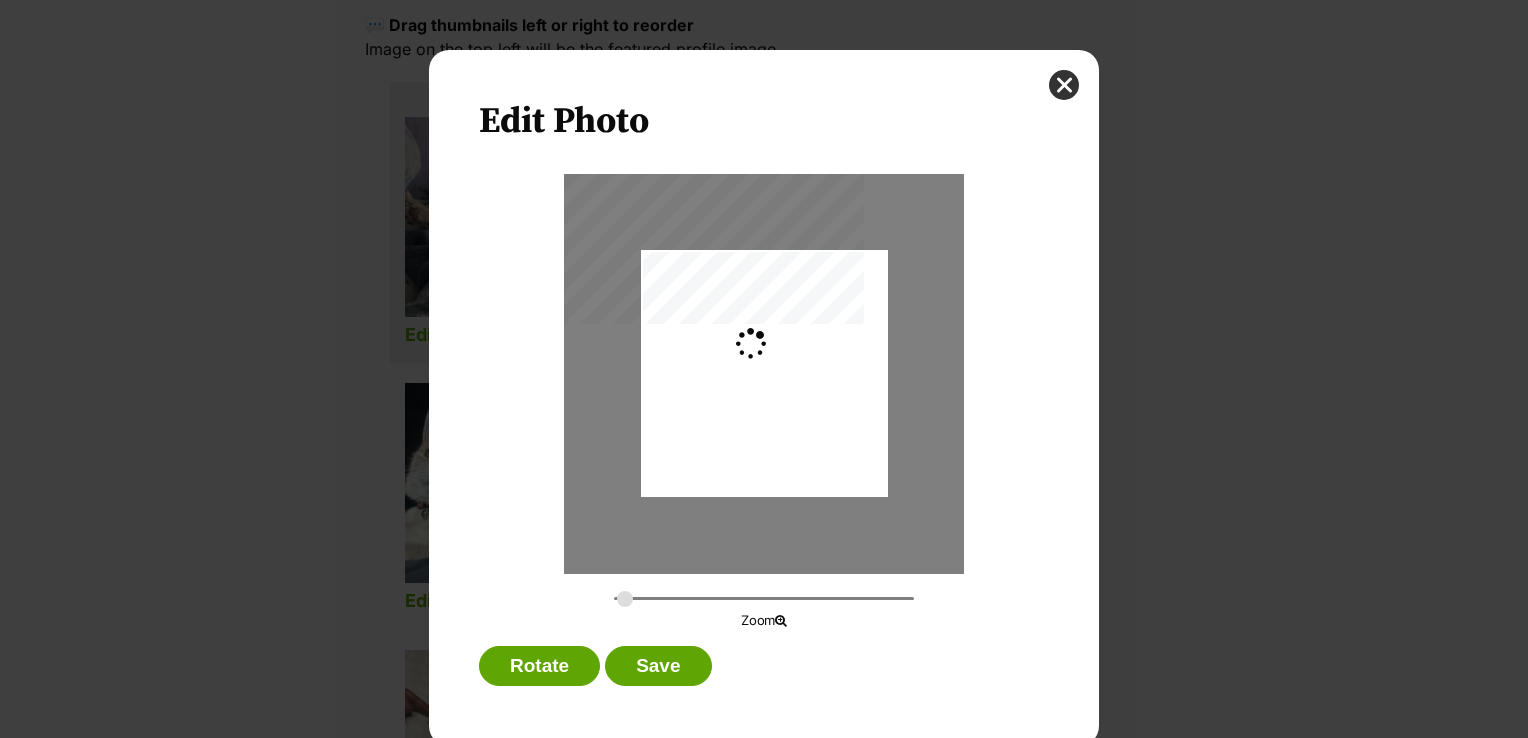 type on "0.2744" 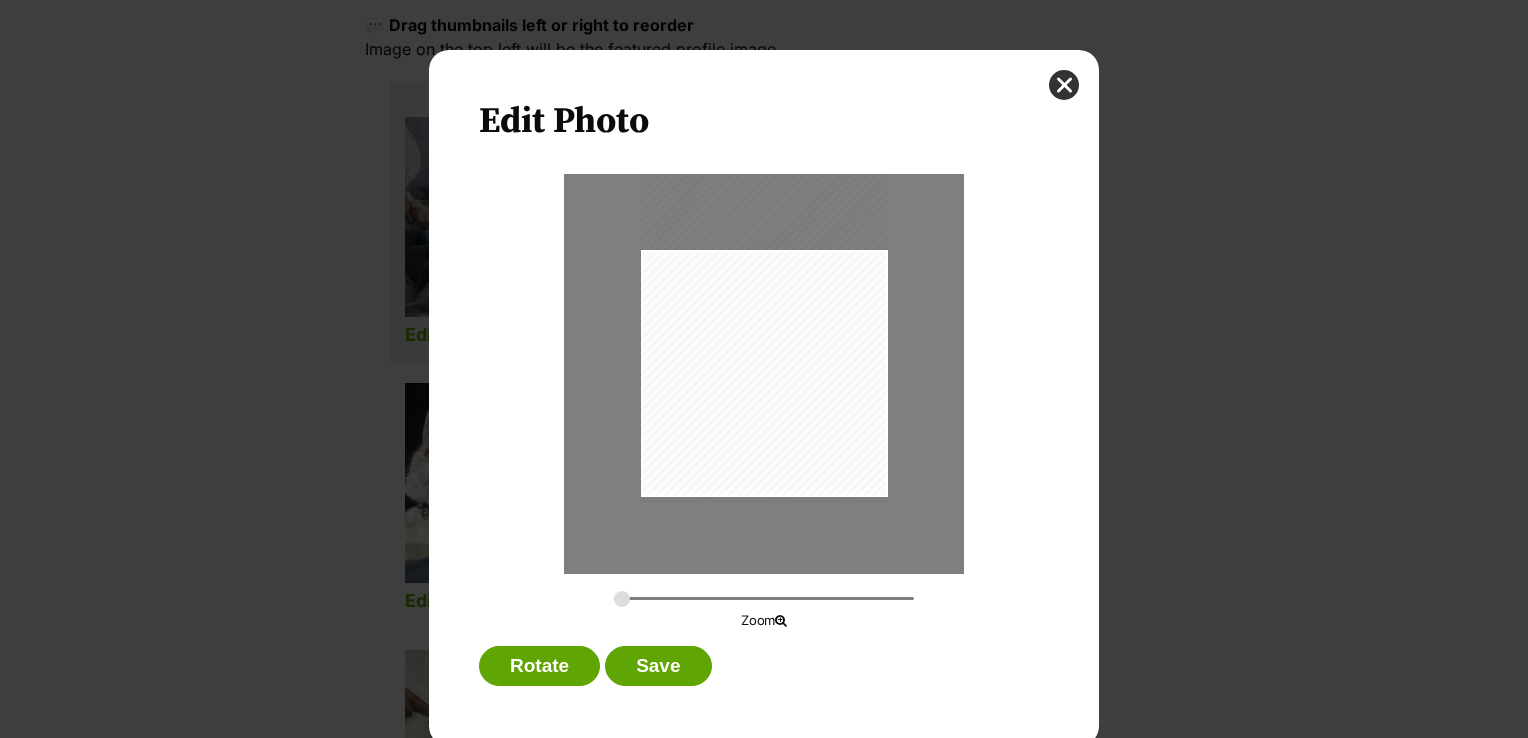 drag, startPoint x: 785, startPoint y: 453, endPoint x: 779, endPoint y: 417, distance: 36.496574 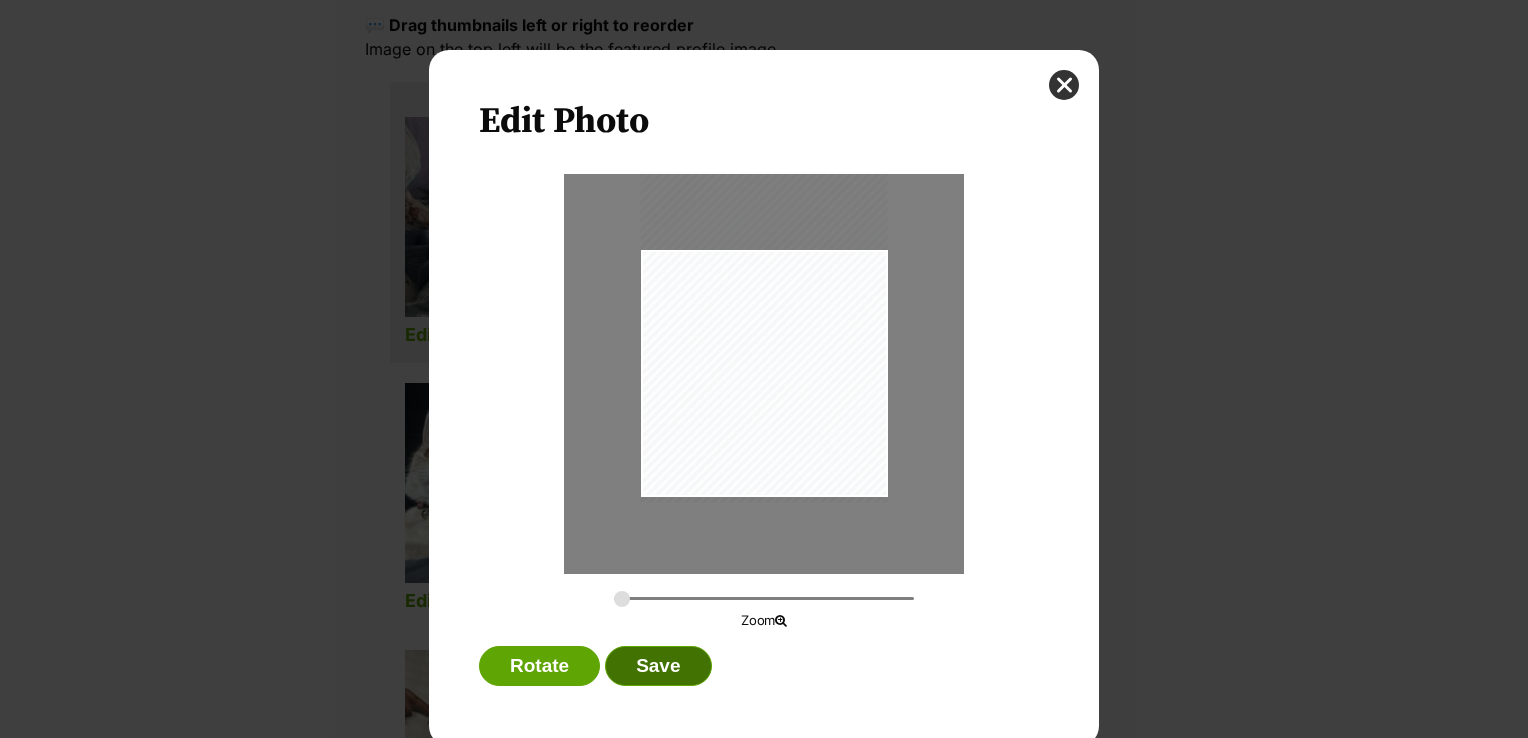 click on "Save" at bounding box center [658, 666] 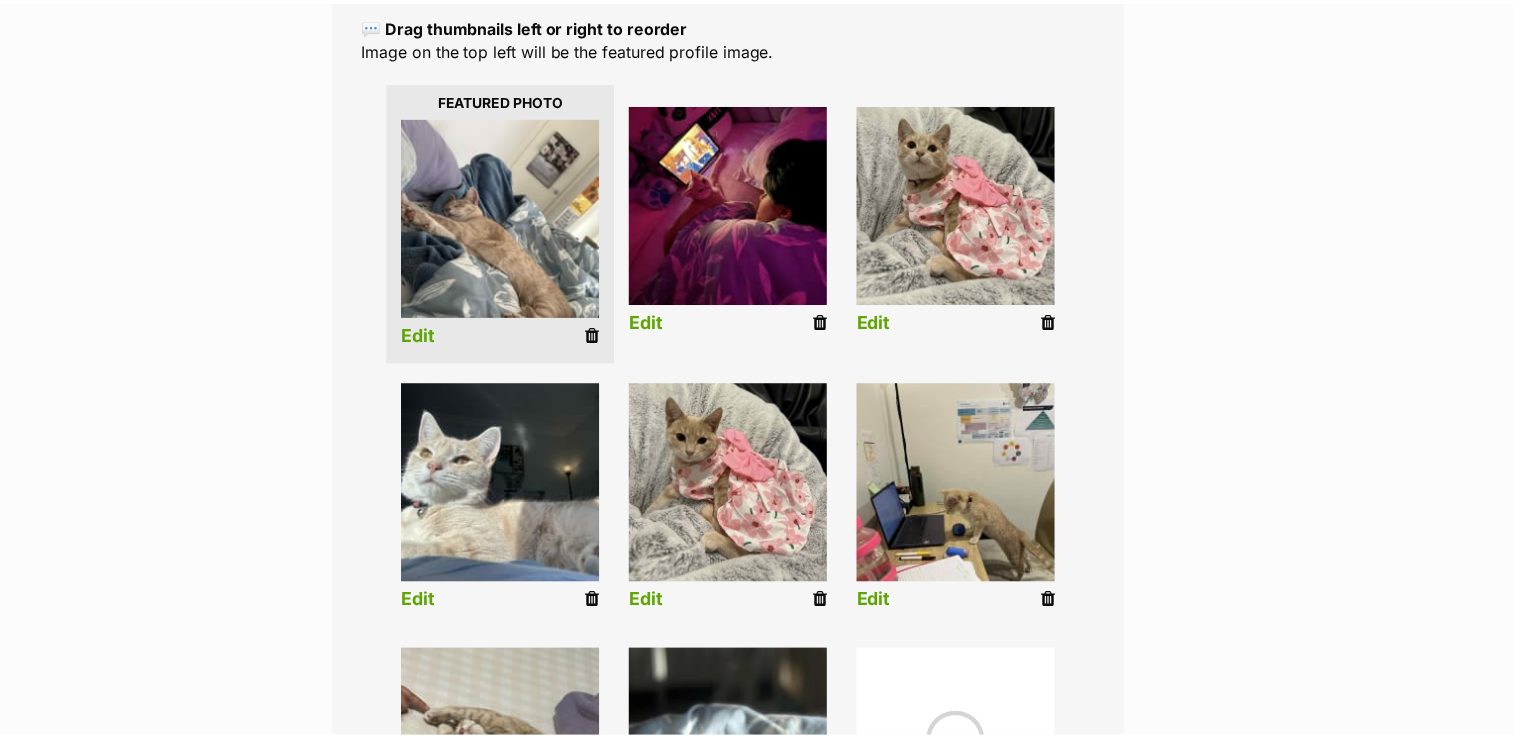 scroll, scrollTop: 438, scrollLeft: 0, axis: vertical 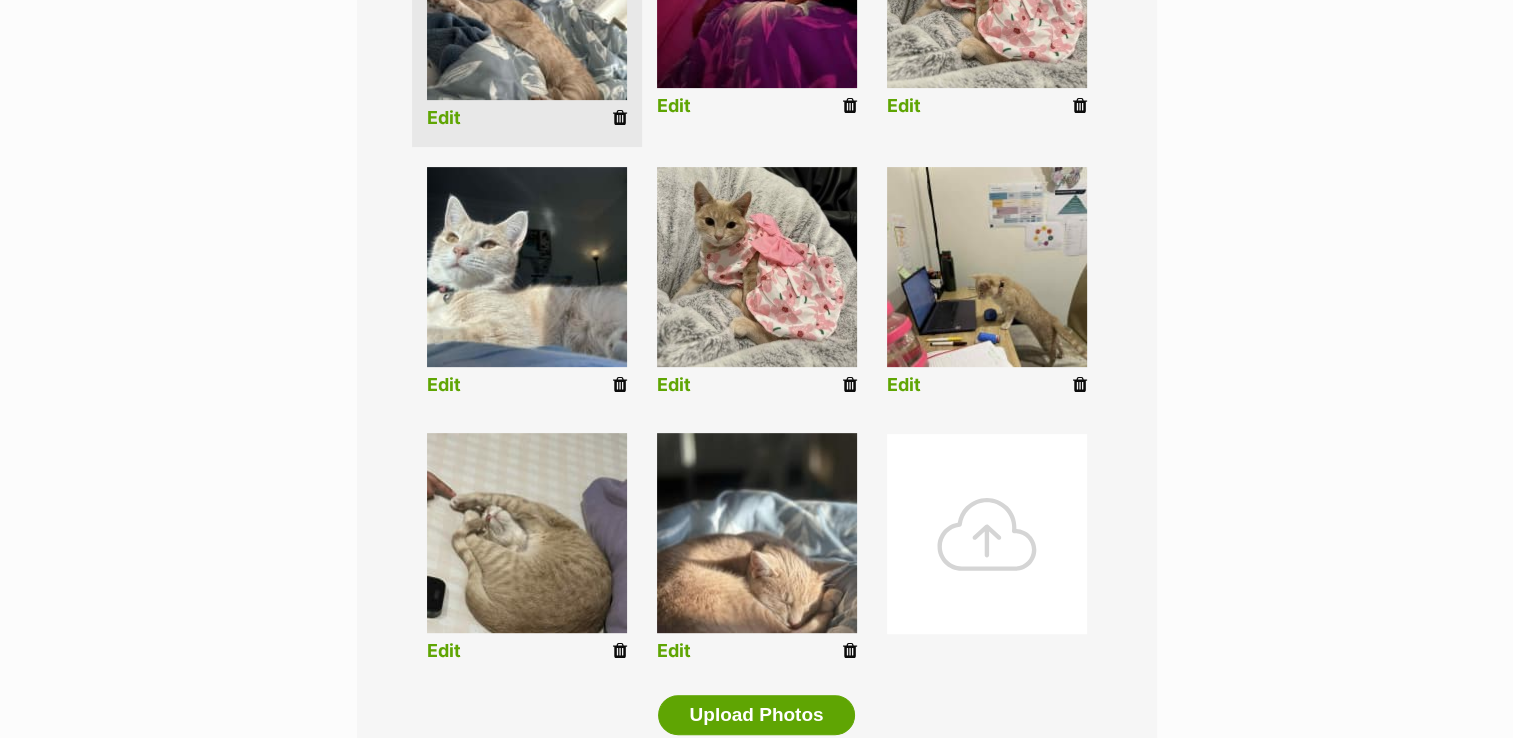 click on "Edit" at bounding box center (674, 651) 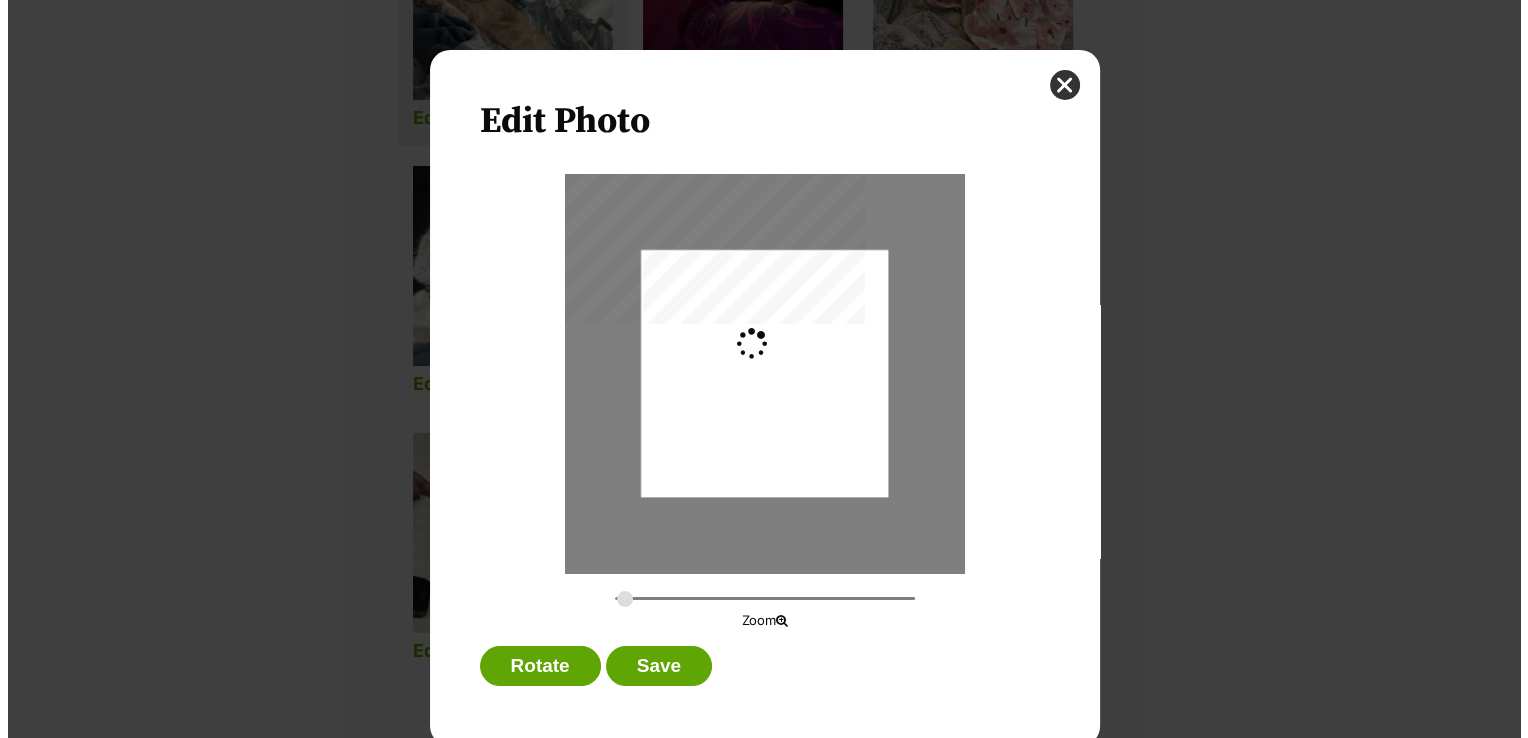 scroll, scrollTop: 0, scrollLeft: 0, axis: both 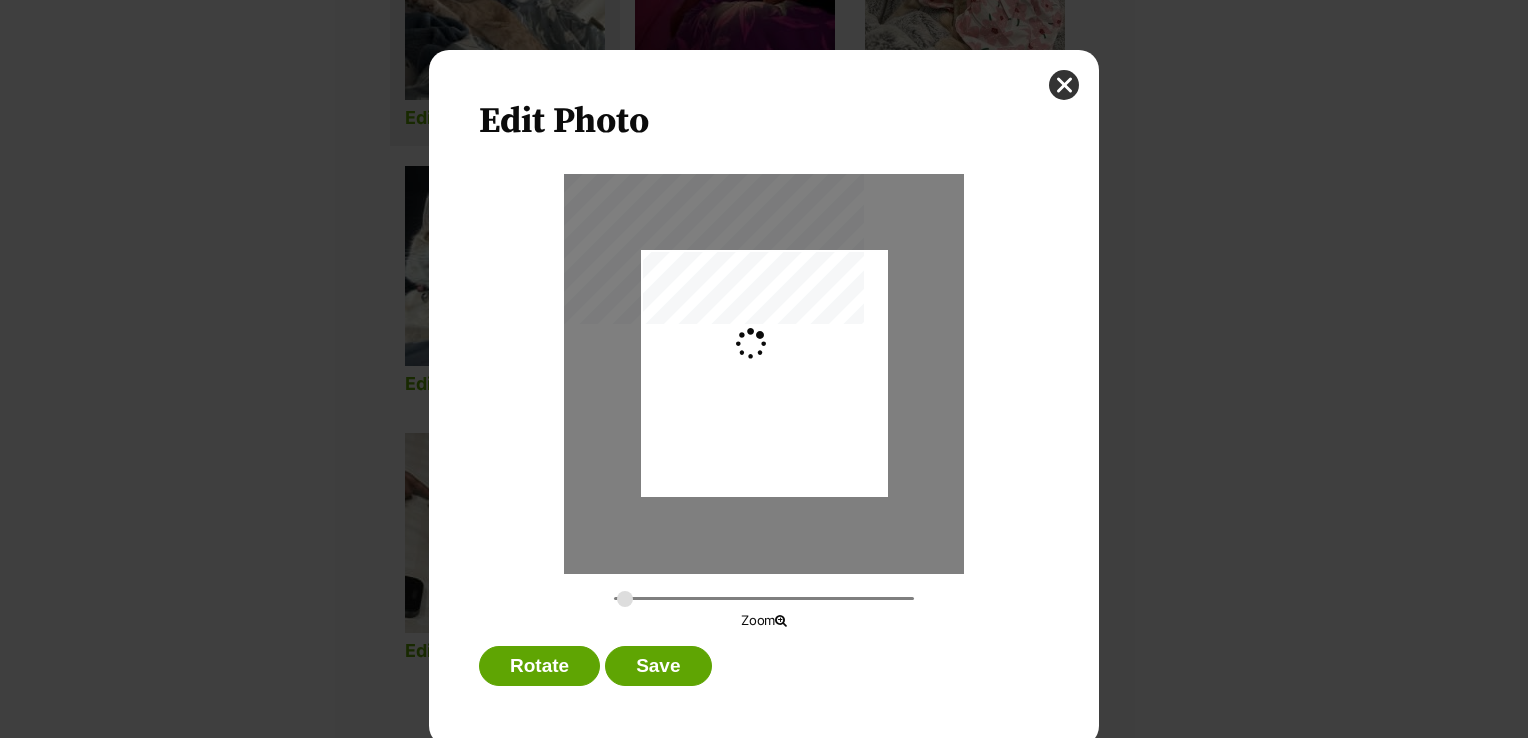 type on "0.2744" 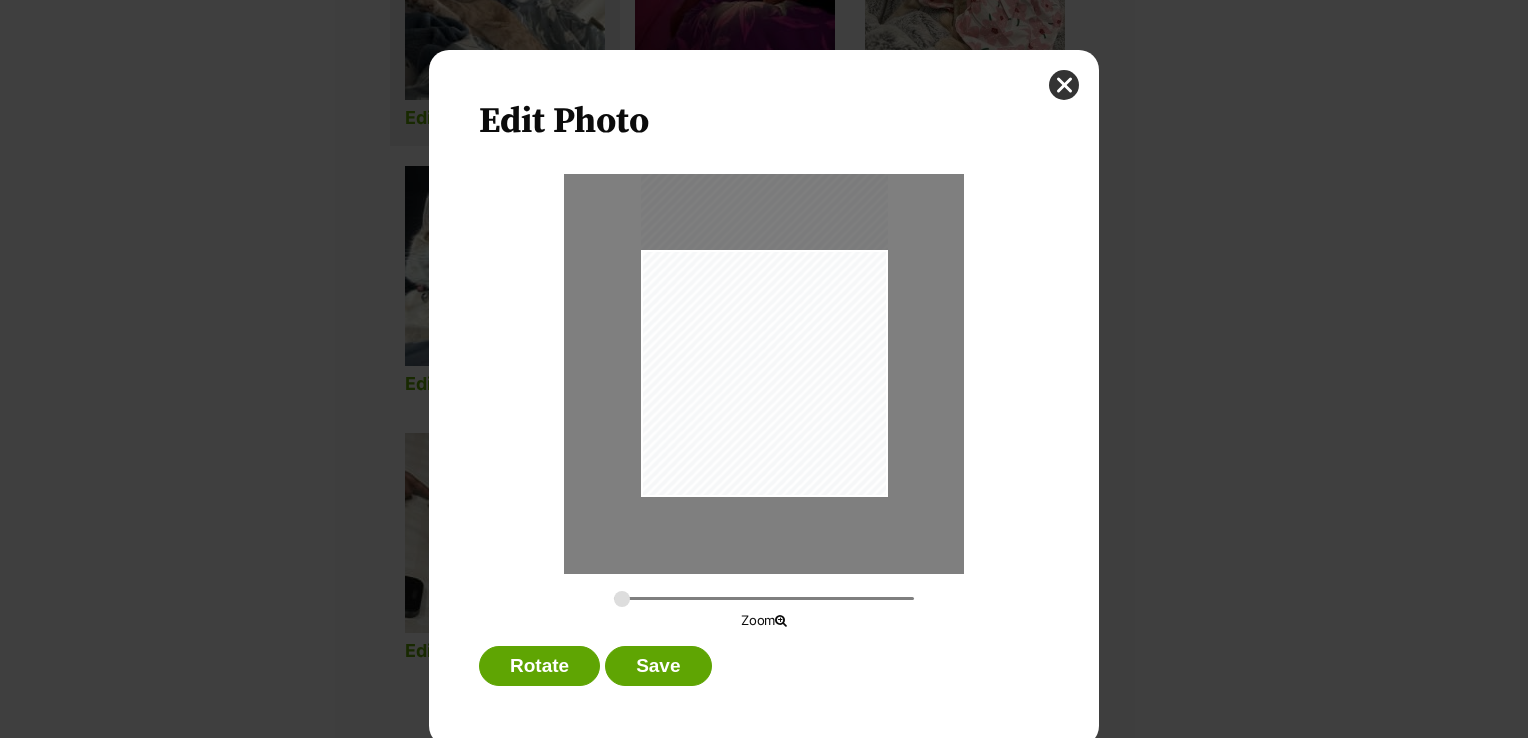 drag, startPoint x: 784, startPoint y: 438, endPoint x: 759, endPoint y: 388, distance: 55.9017 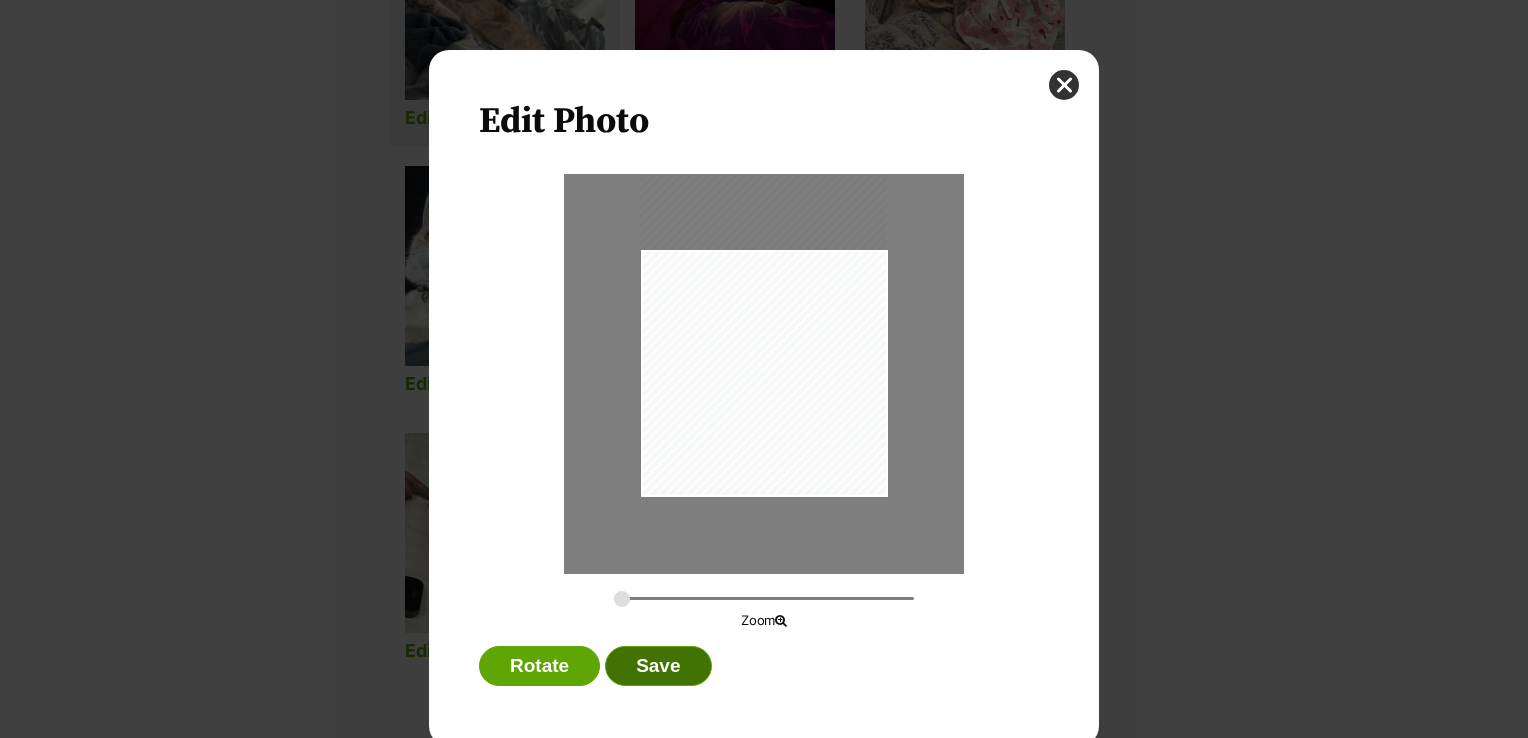 click on "Save" at bounding box center (658, 666) 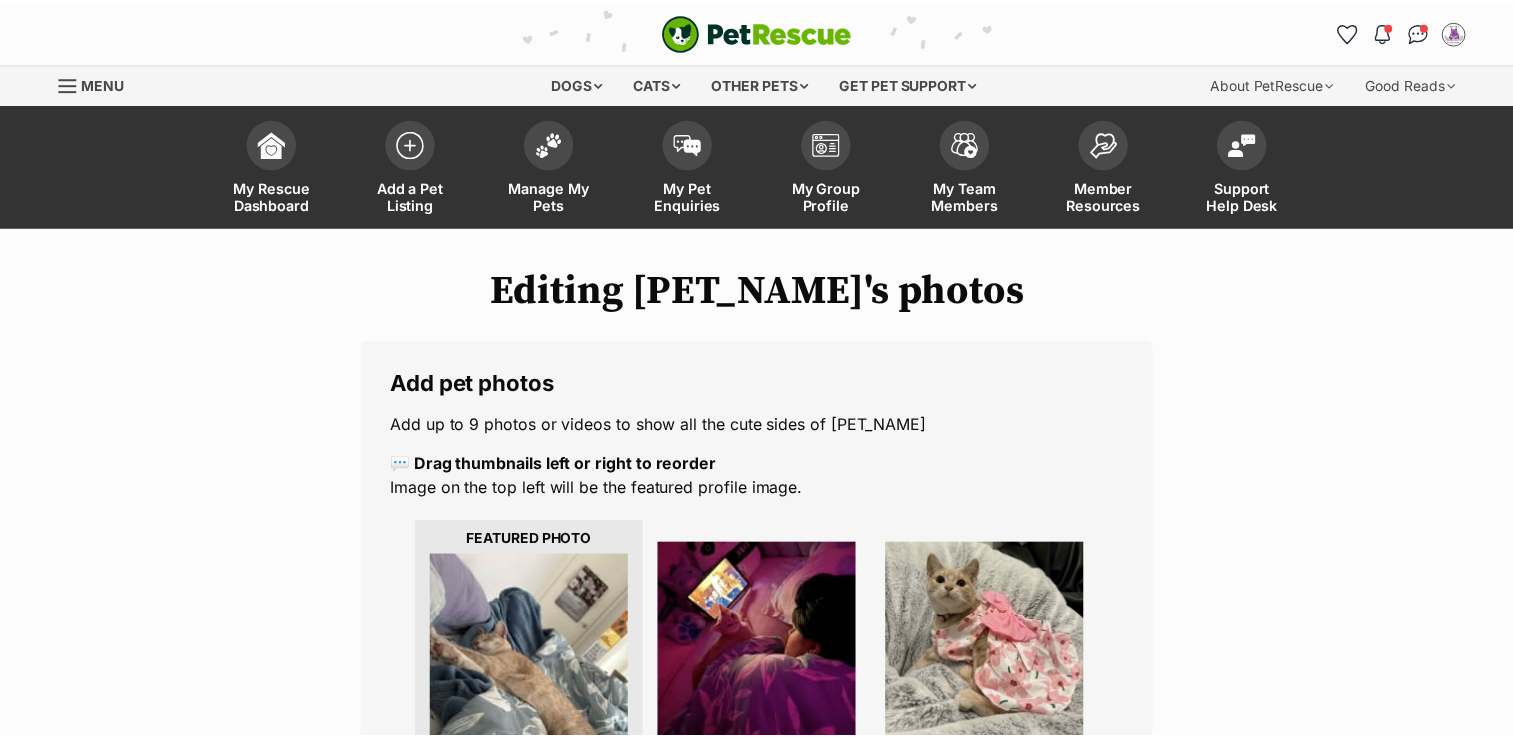 scroll, scrollTop: 655, scrollLeft: 0, axis: vertical 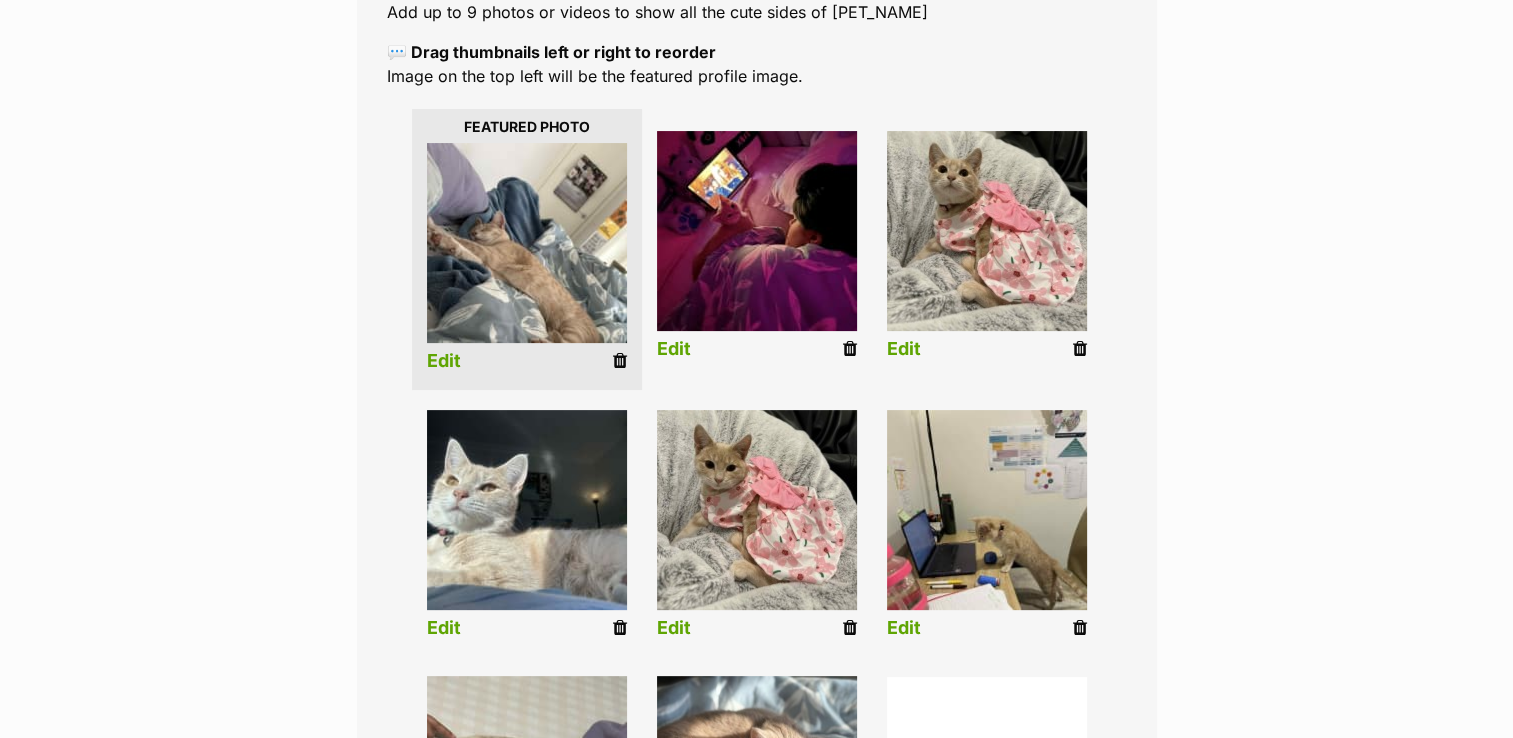 click on "Edit" at bounding box center [444, 361] 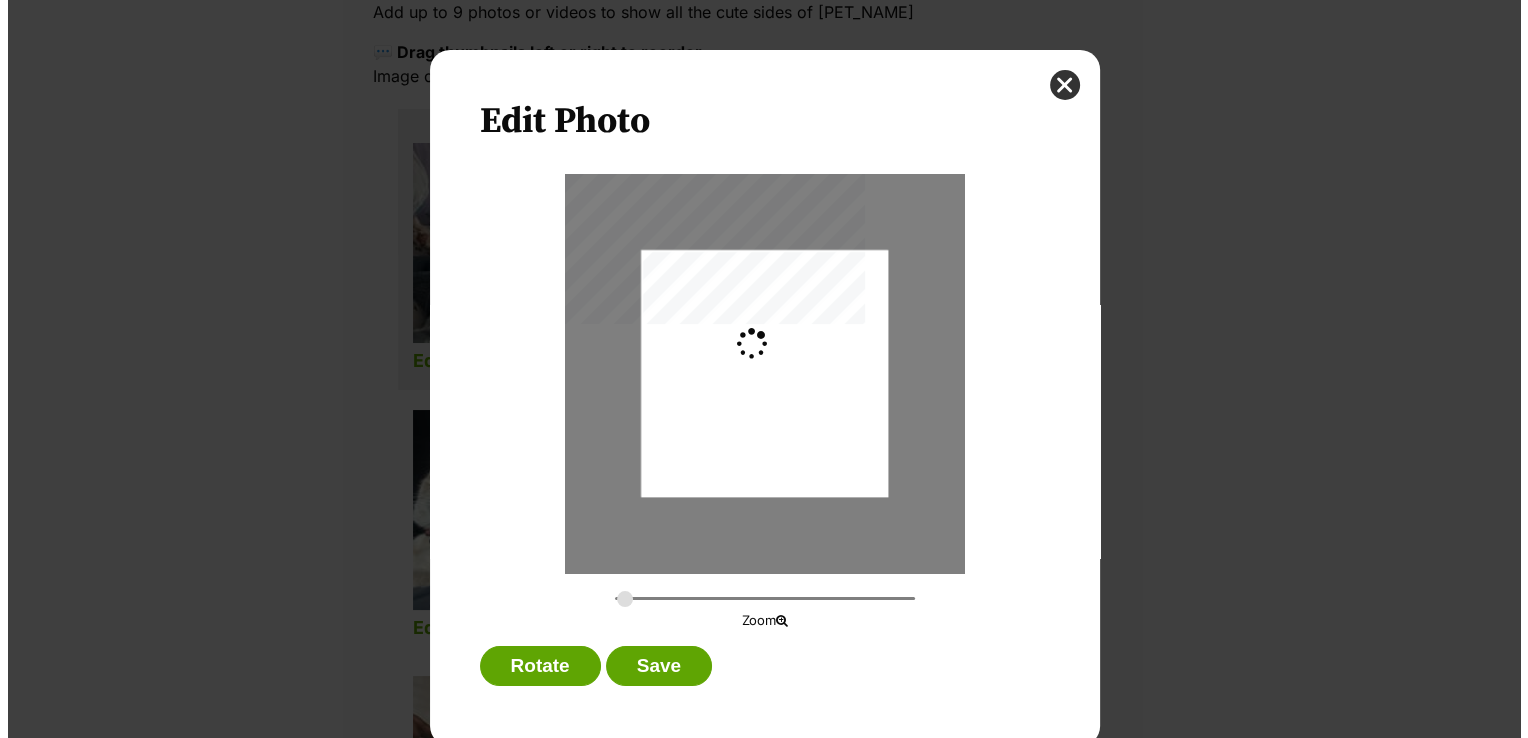 scroll, scrollTop: 0, scrollLeft: 0, axis: both 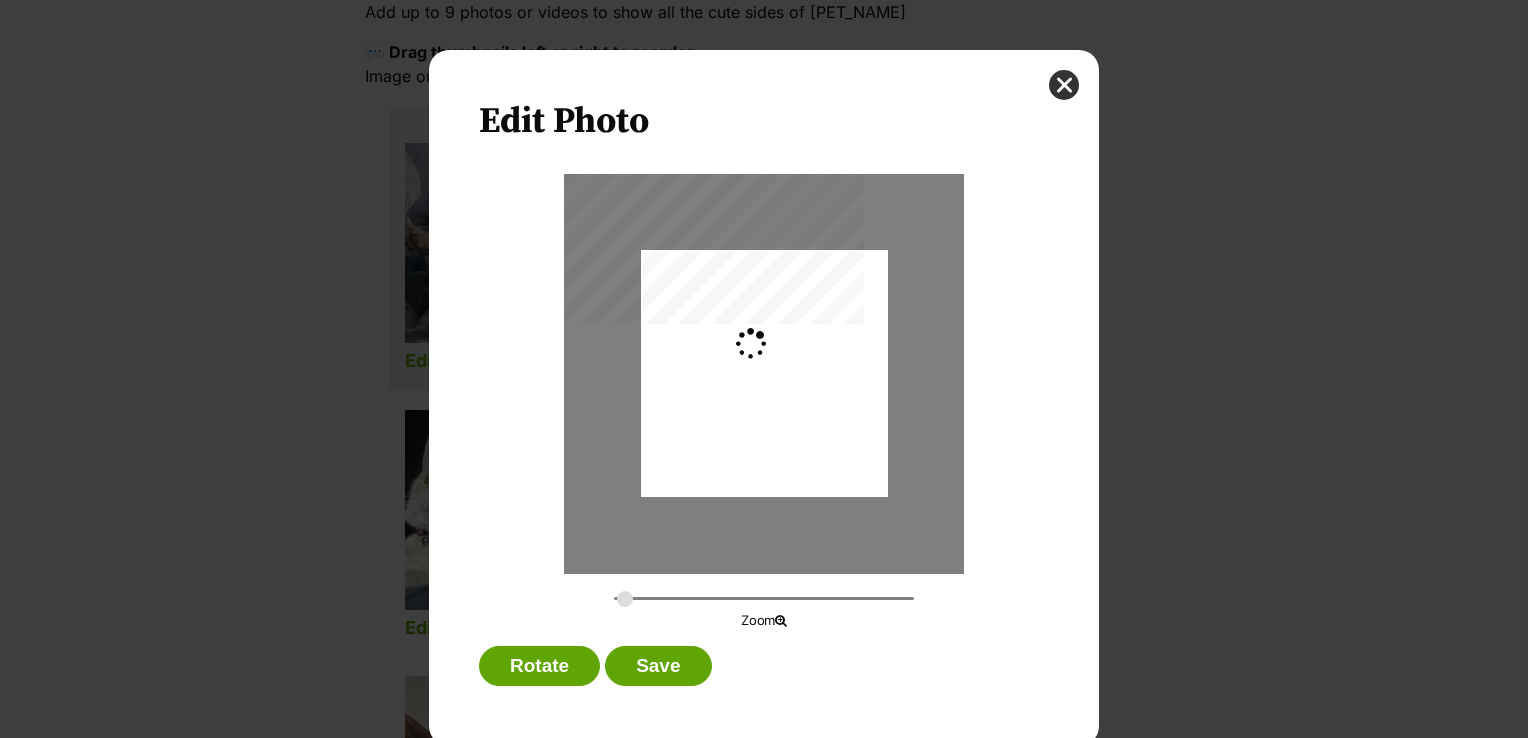 type on "0.2744" 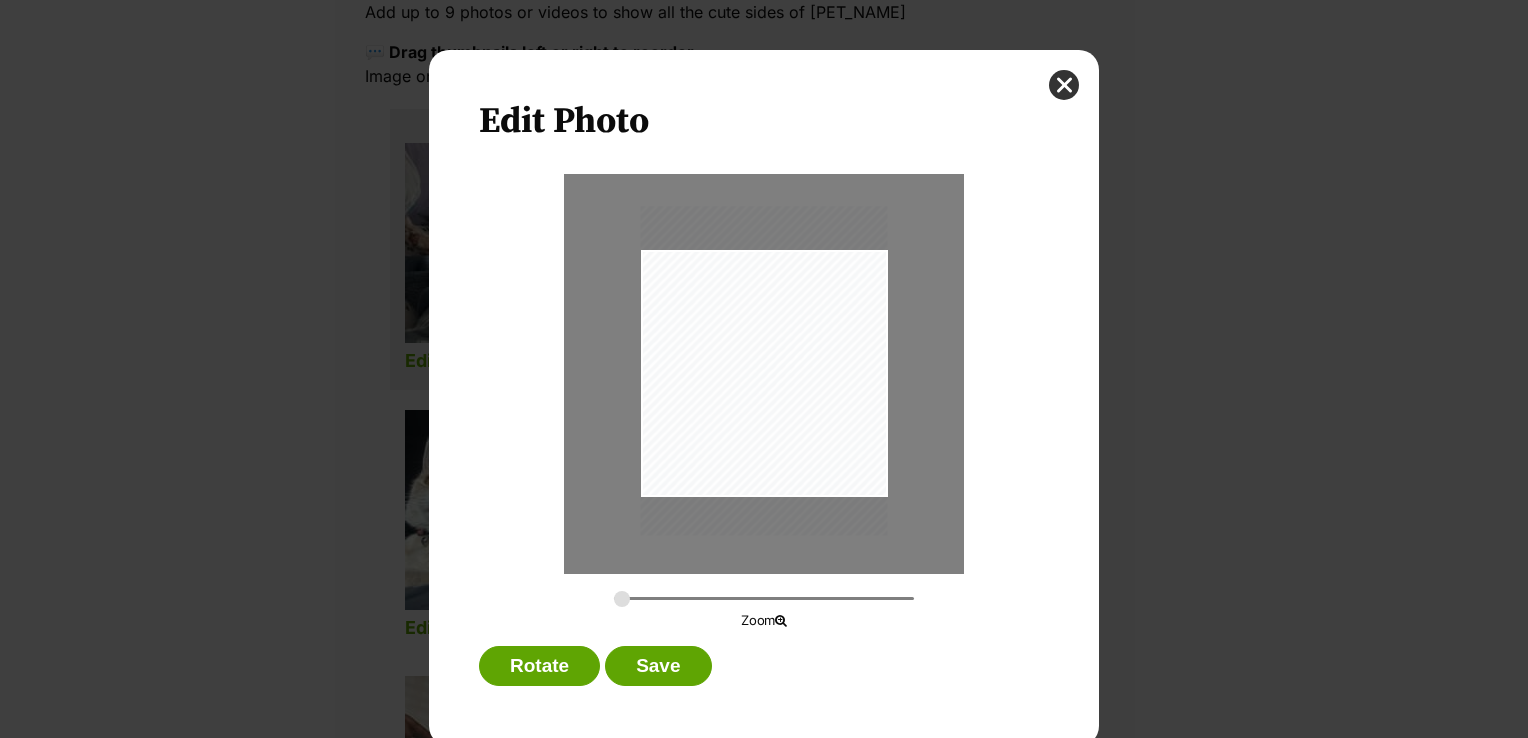 click at bounding box center [764, 370] 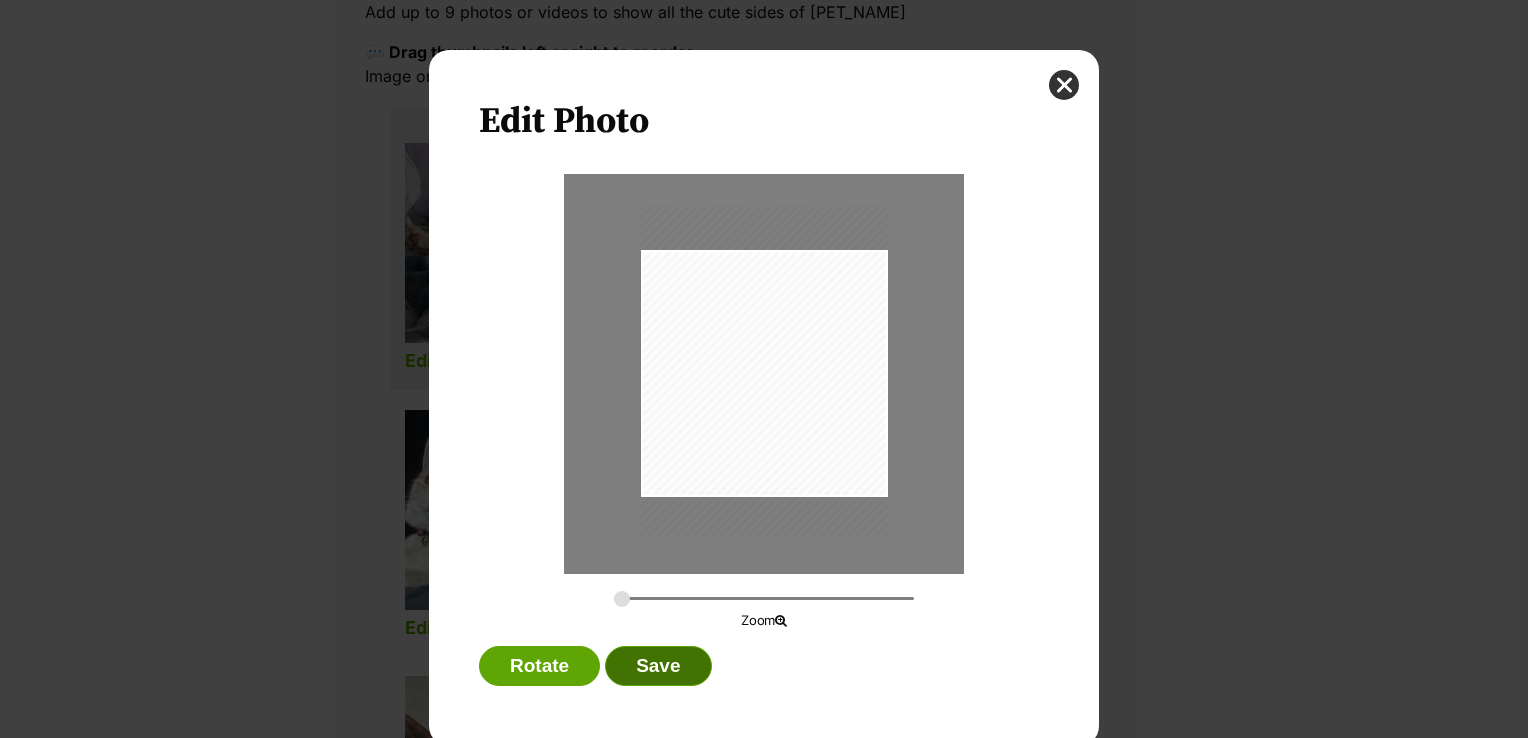 click on "Save" at bounding box center [658, 666] 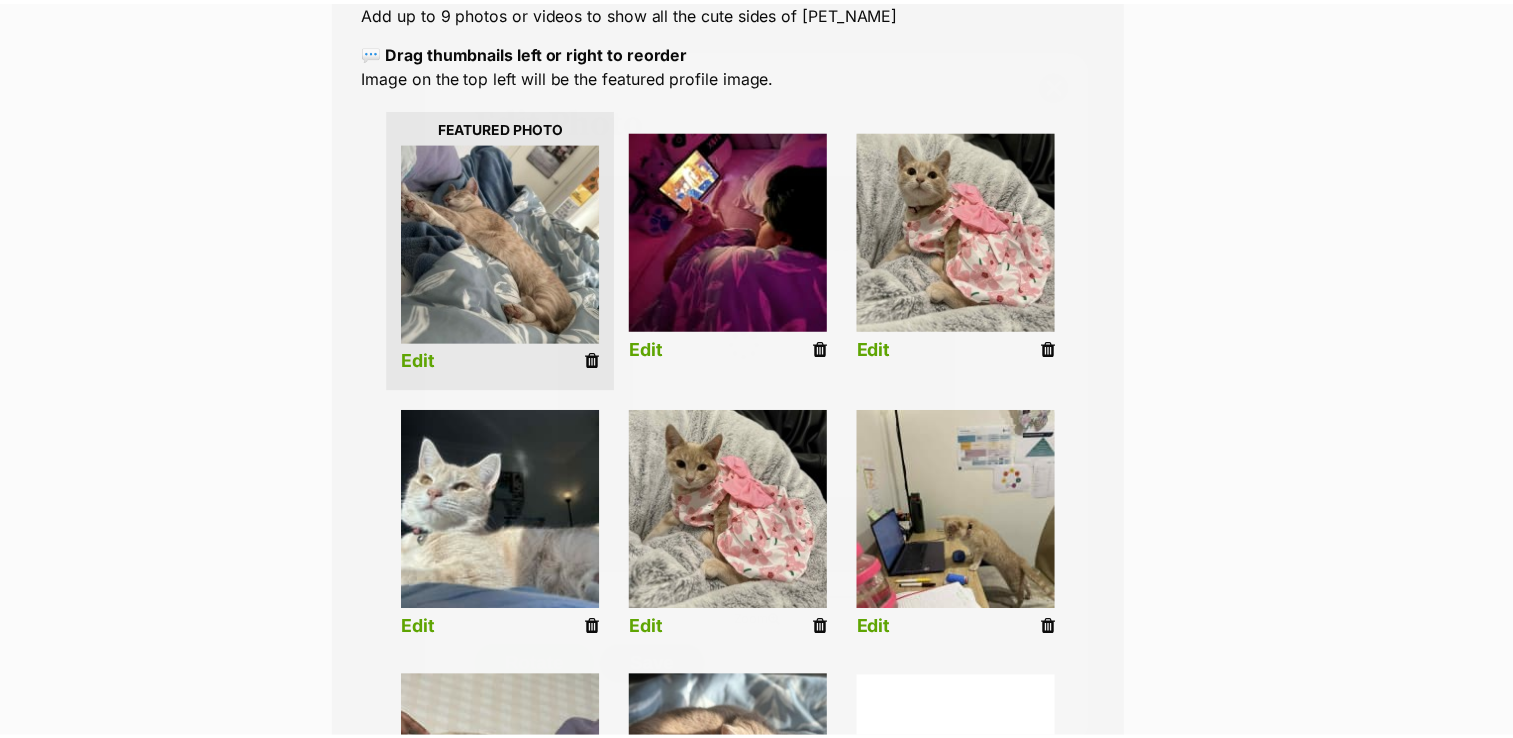 scroll, scrollTop: 412, scrollLeft: 0, axis: vertical 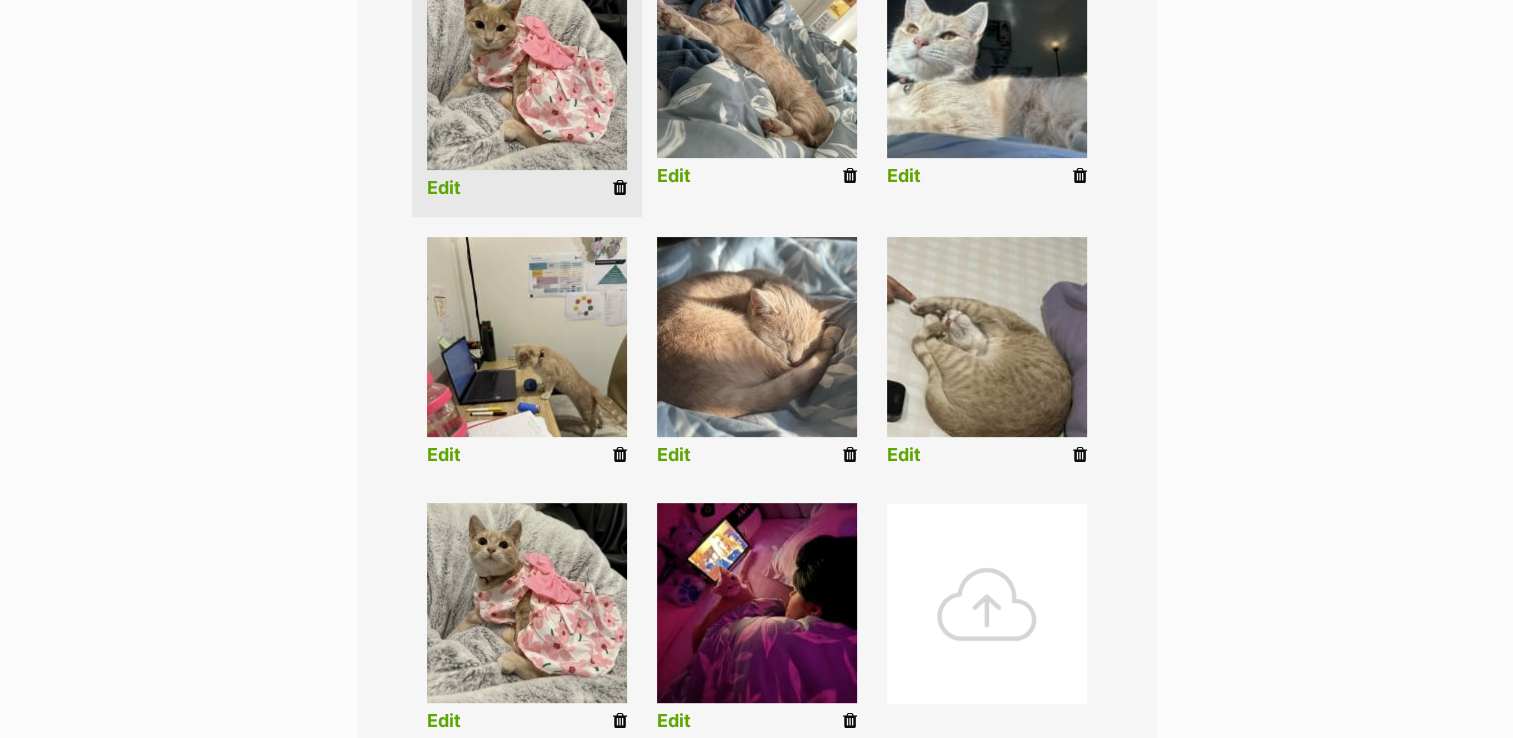 click at bounding box center [987, 604] 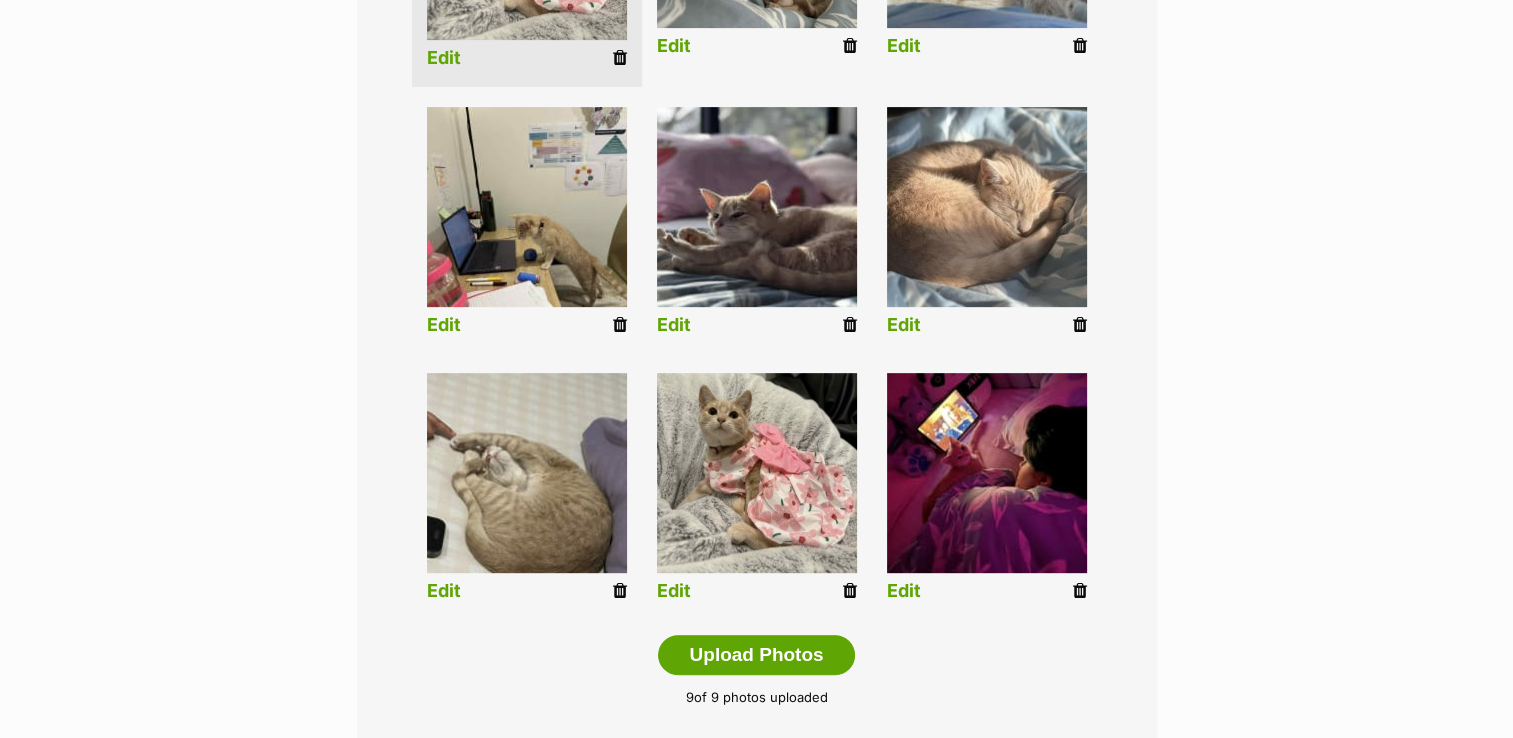scroll, scrollTop: 918, scrollLeft: 0, axis: vertical 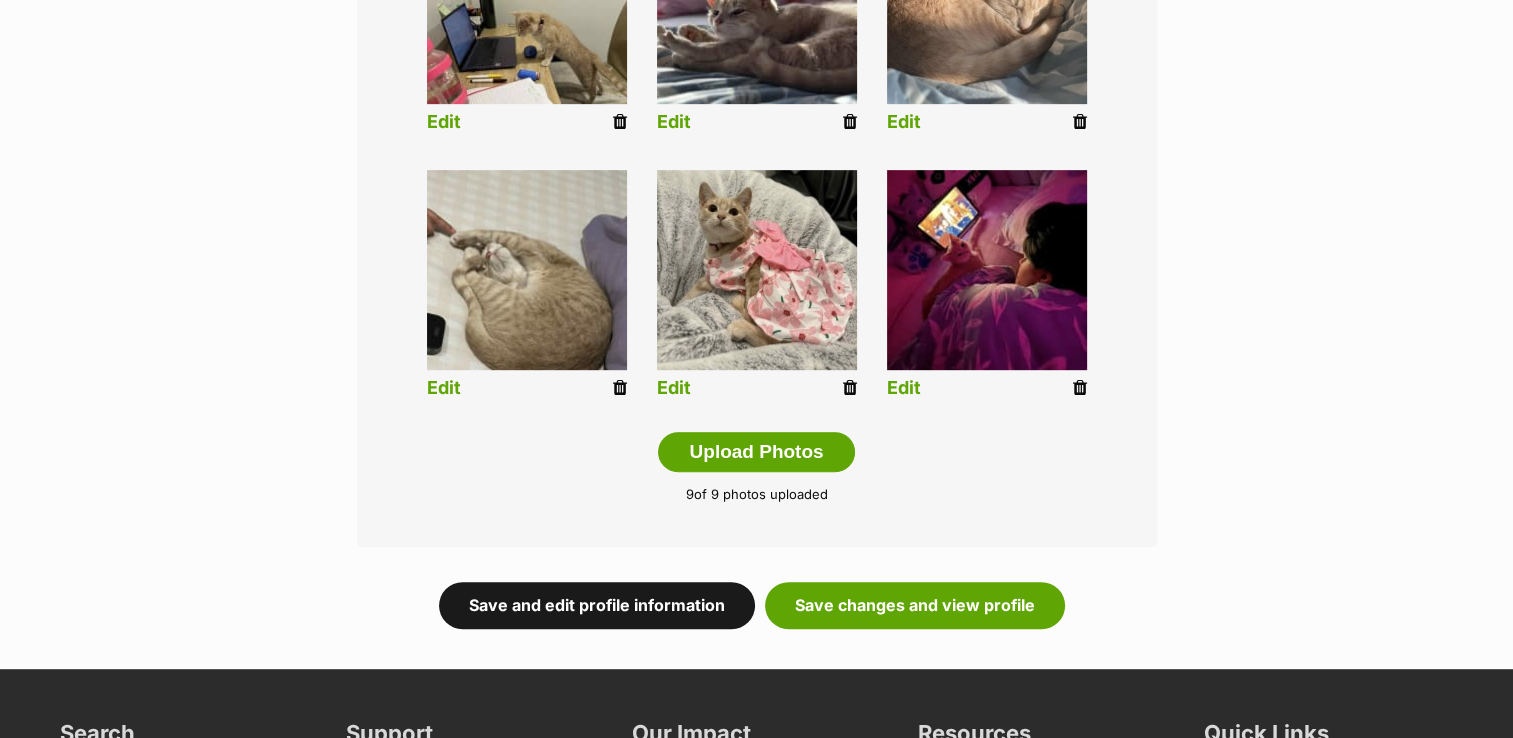 click on "Save and edit profile information" at bounding box center [597, 605] 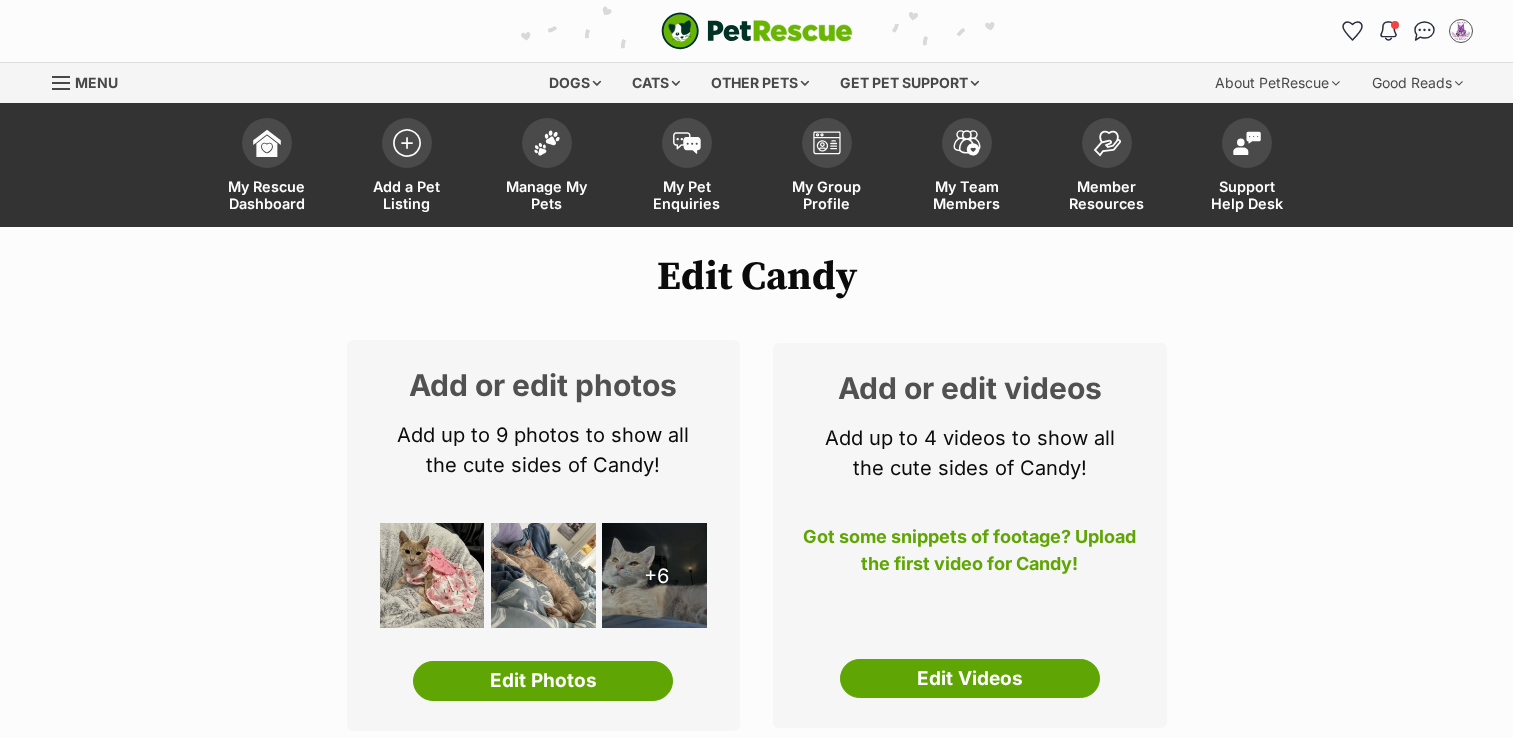 scroll, scrollTop: 0, scrollLeft: 0, axis: both 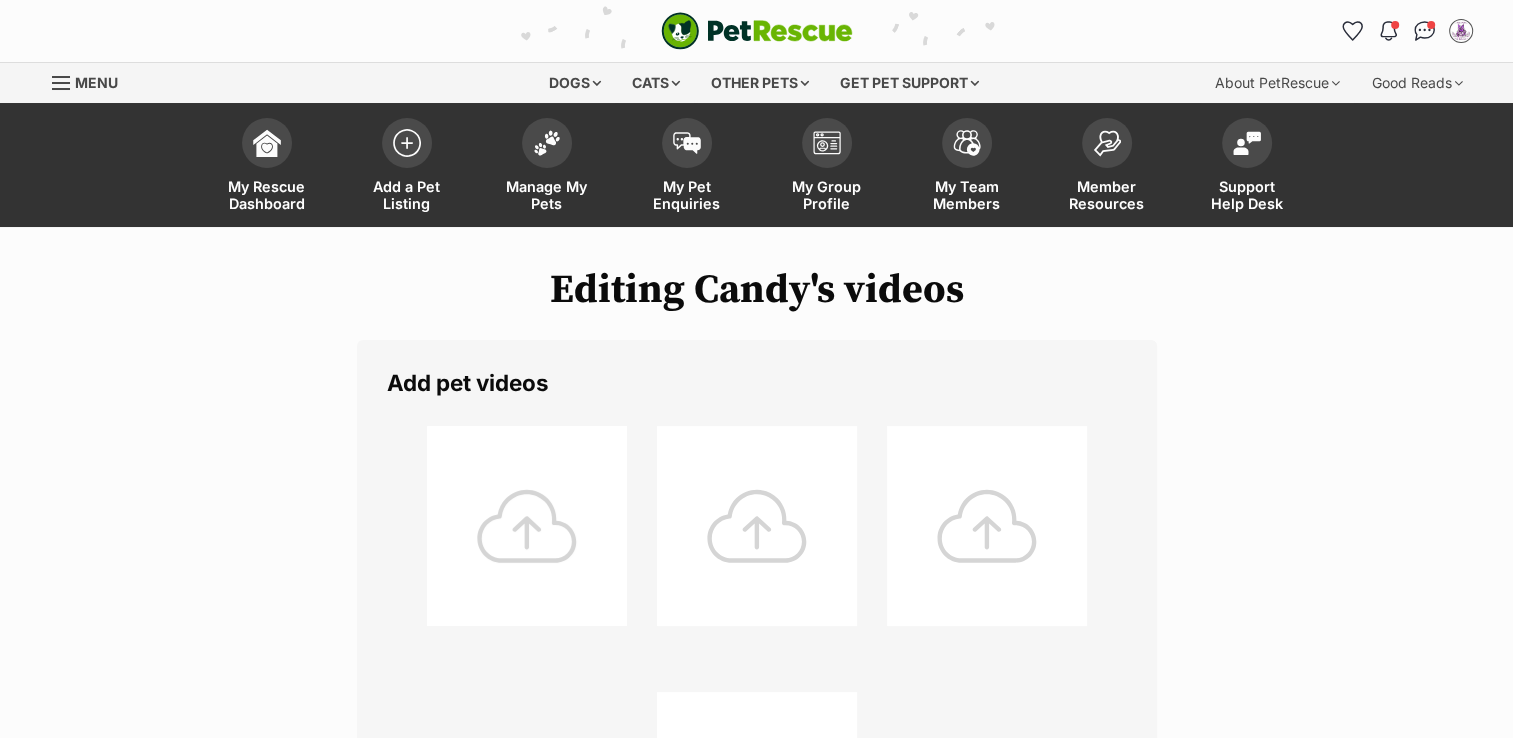 click at bounding box center [527, 526] 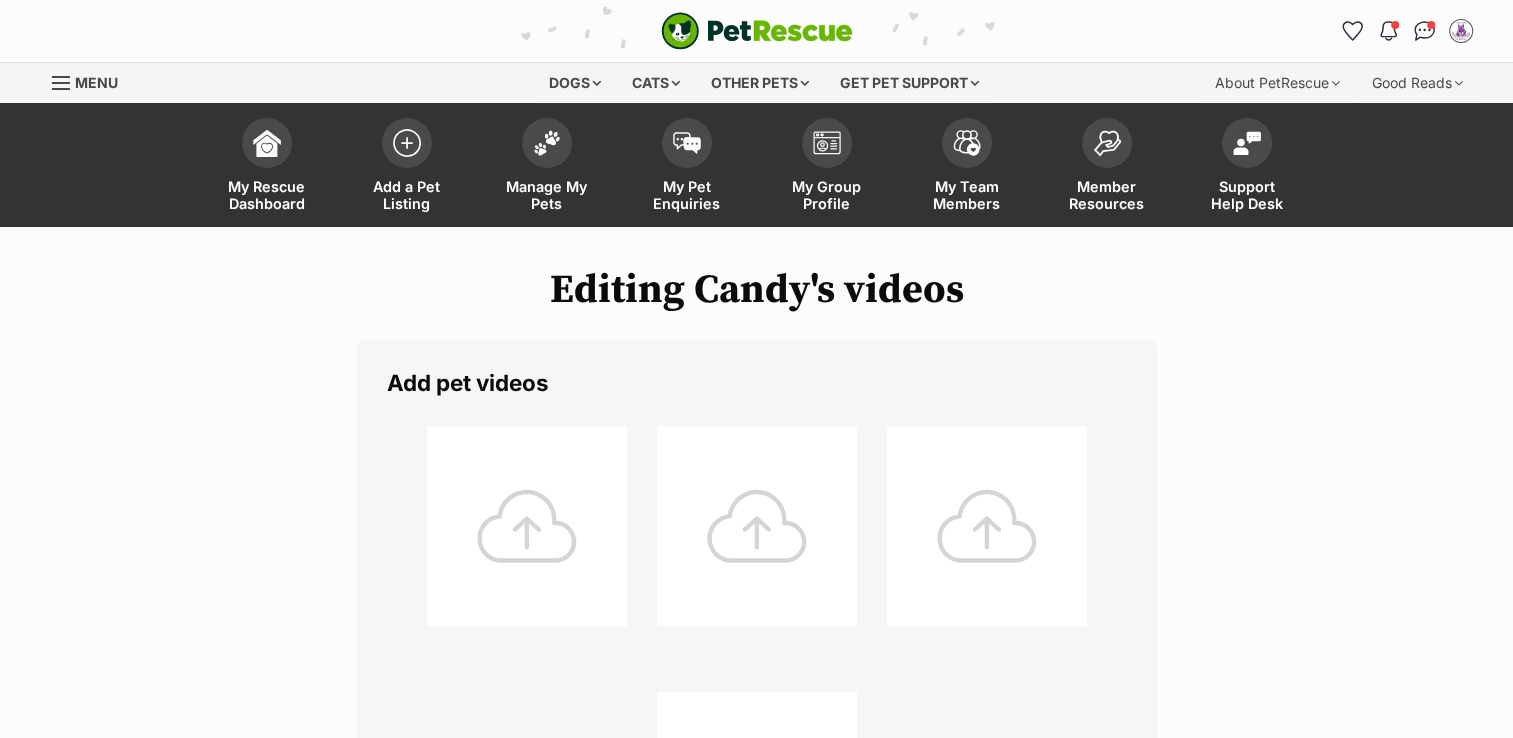 click at bounding box center [527, 526] 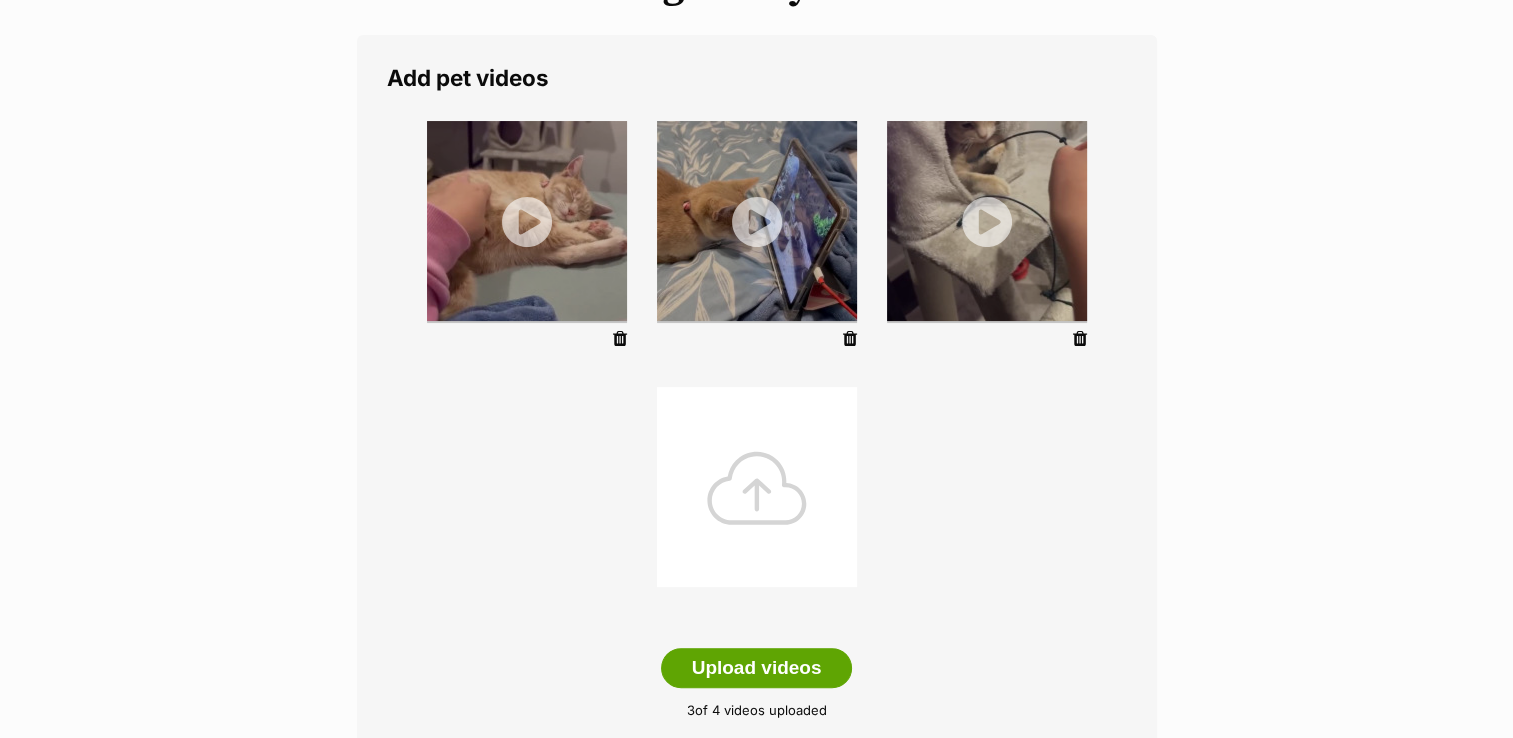 scroll, scrollTop: 320, scrollLeft: 0, axis: vertical 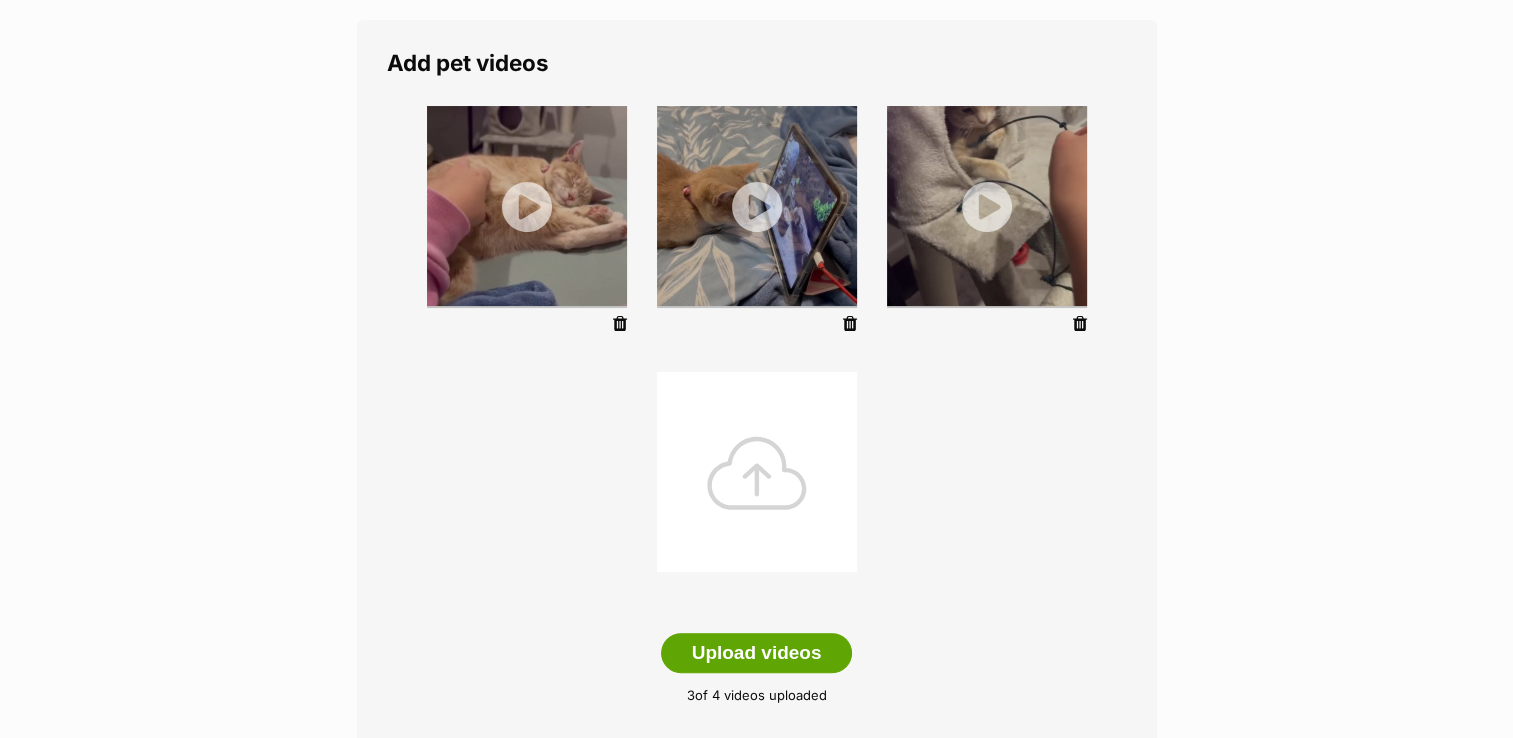 click at bounding box center [757, 472] 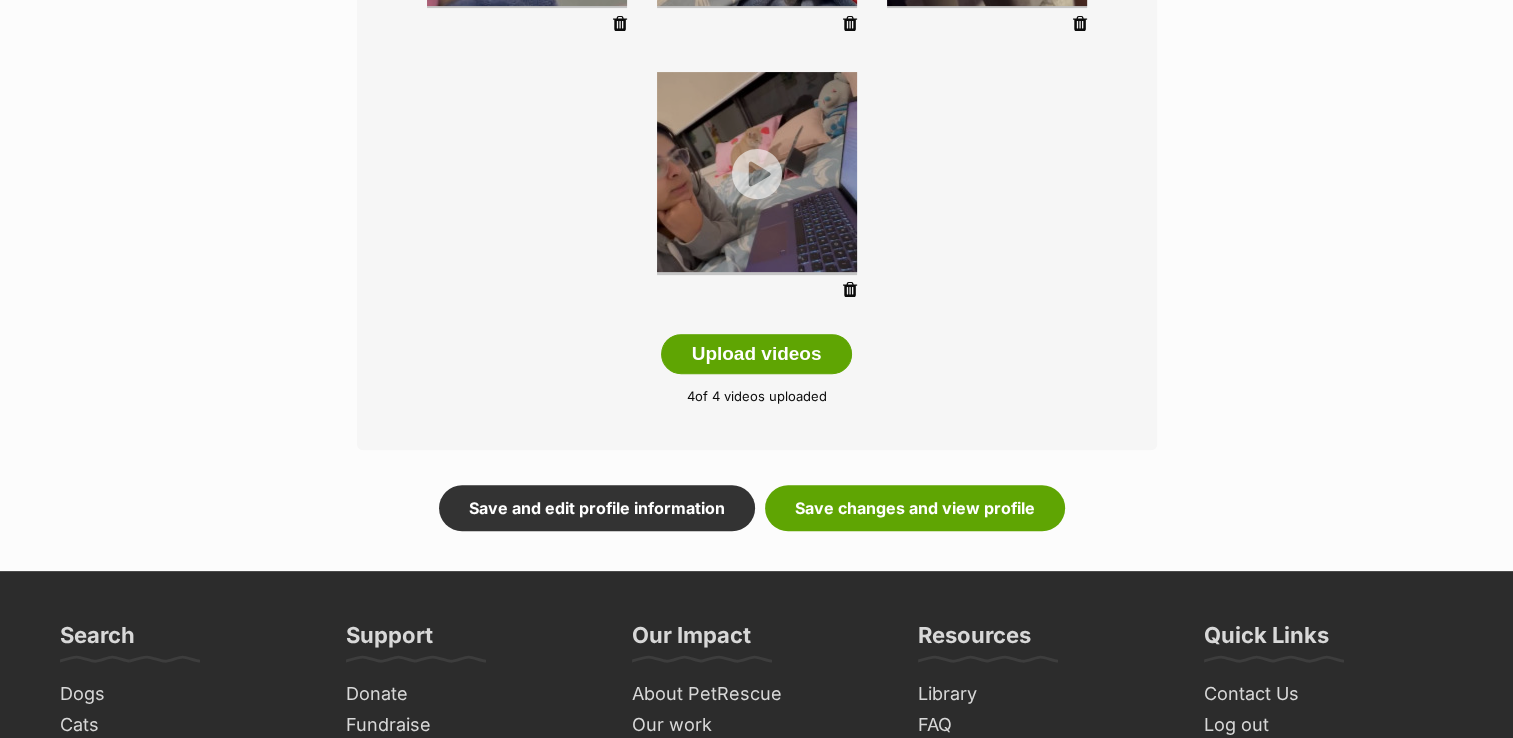 scroll, scrollTop: 633, scrollLeft: 0, axis: vertical 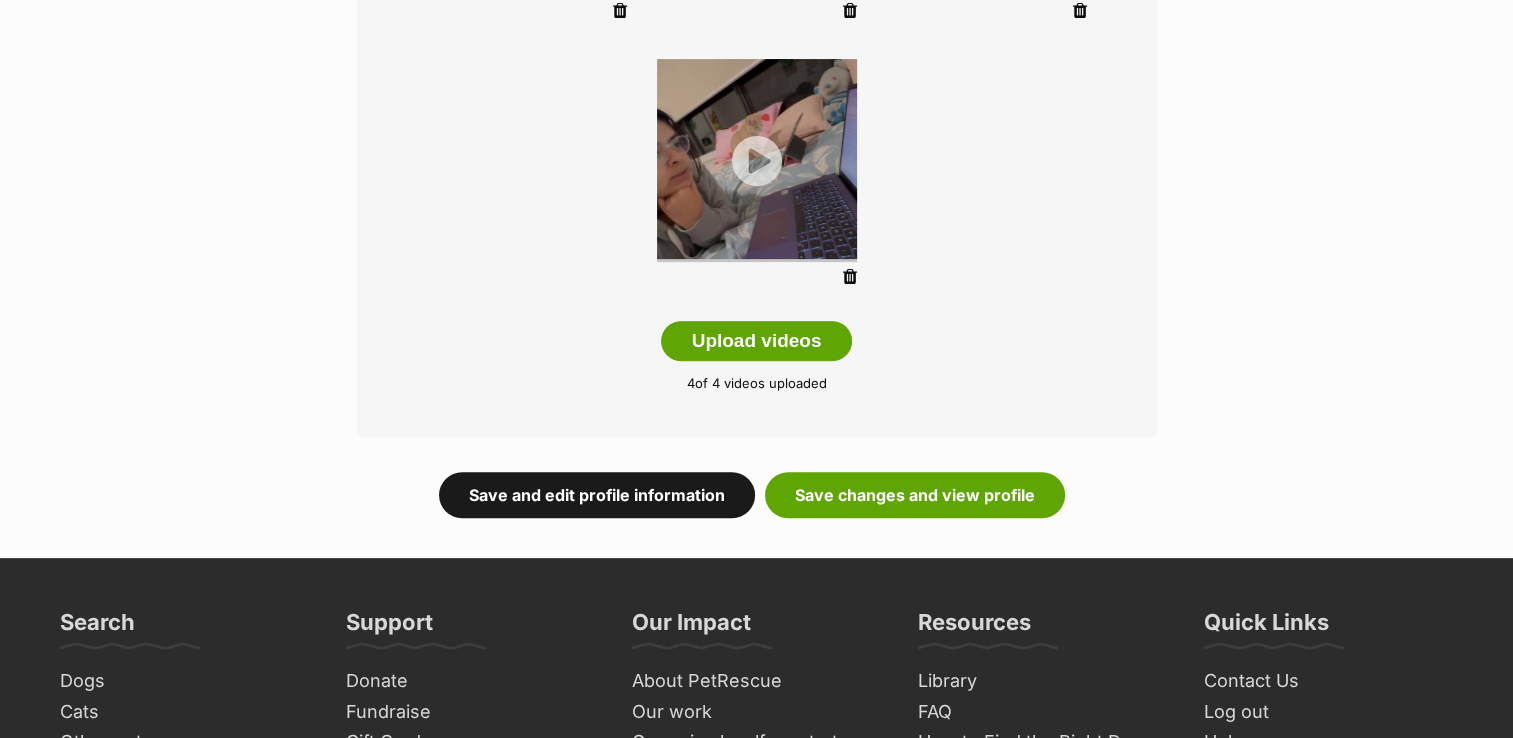 click on "Save and edit profile information" at bounding box center (597, 495) 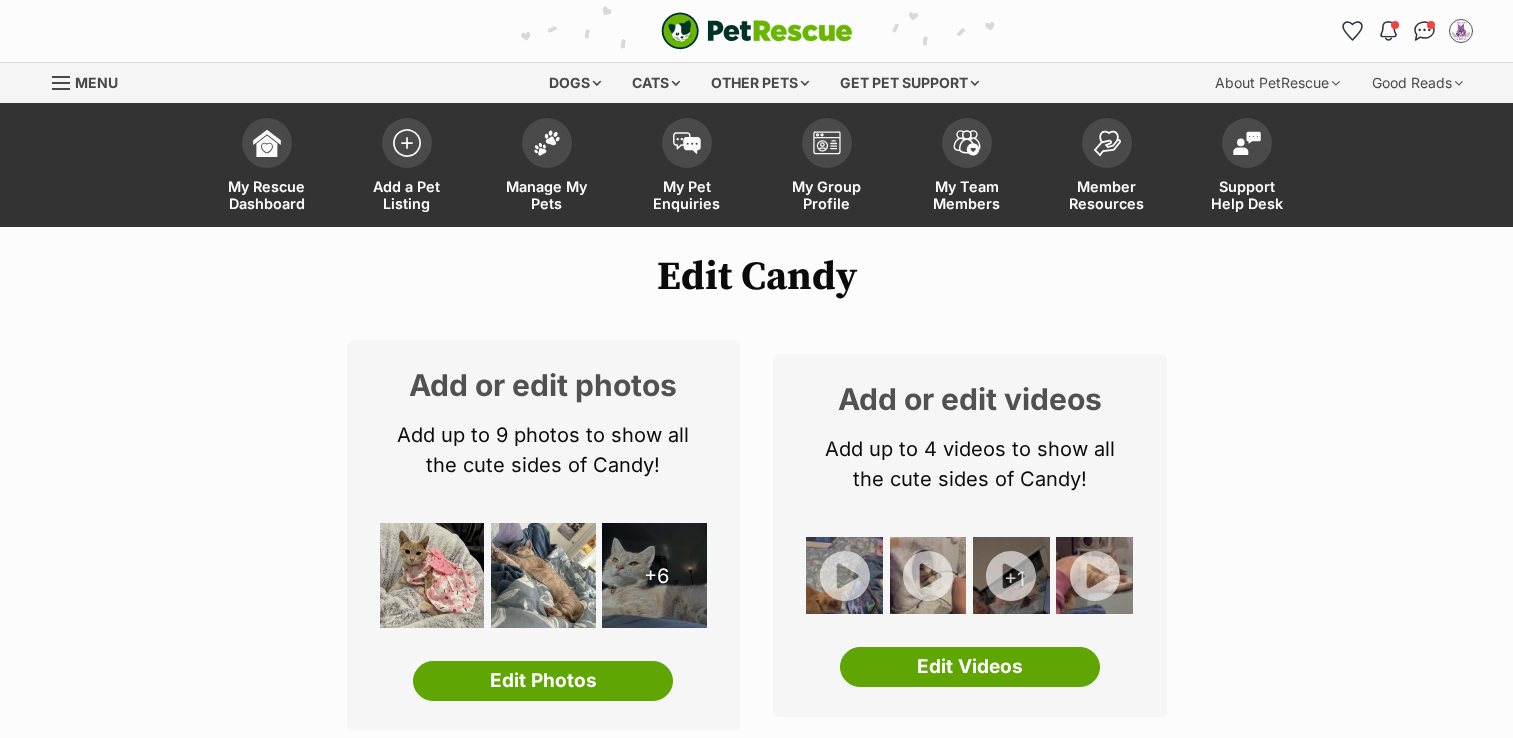 scroll, scrollTop: 0, scrollLeft: 0, axis: both 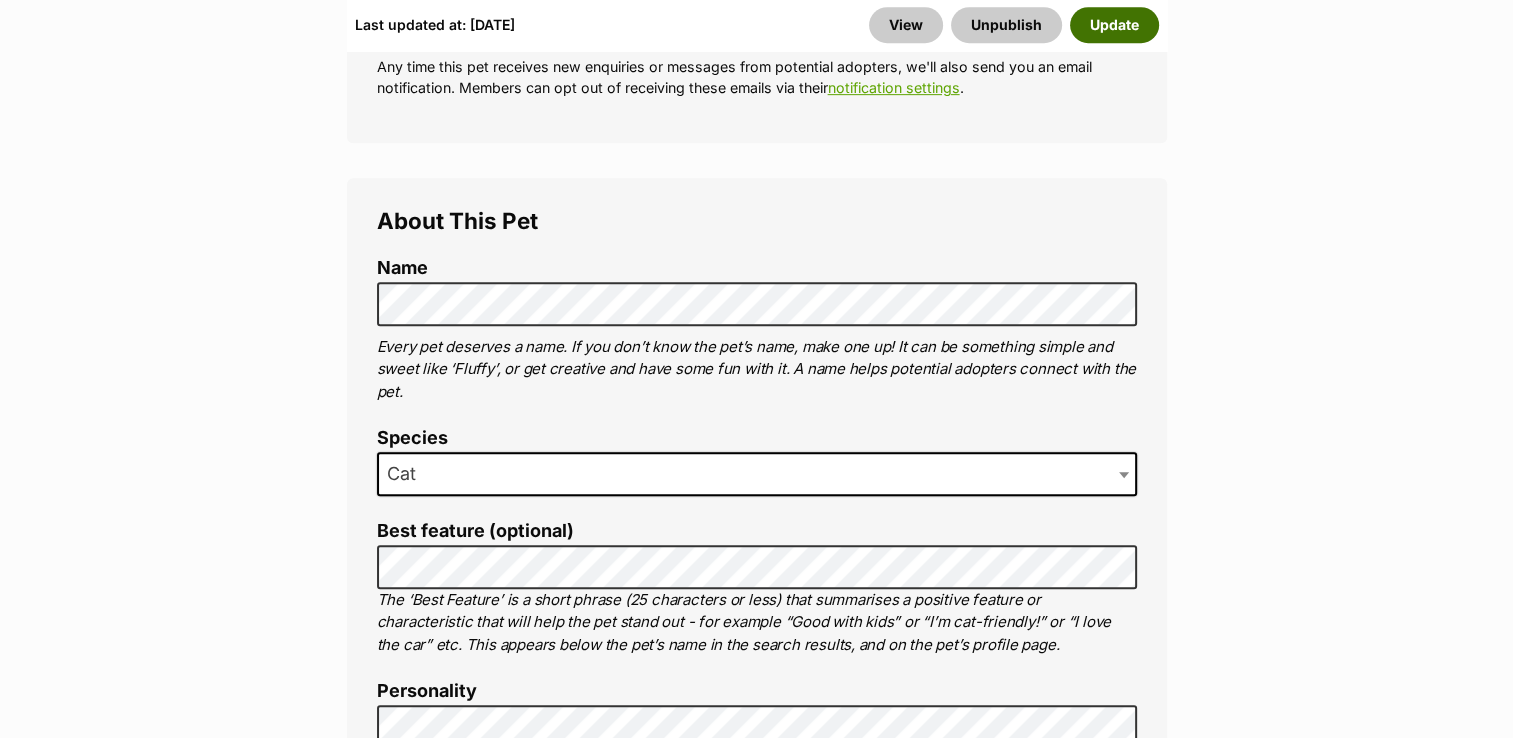 click on "Update" at bounding box center [1114, 25] 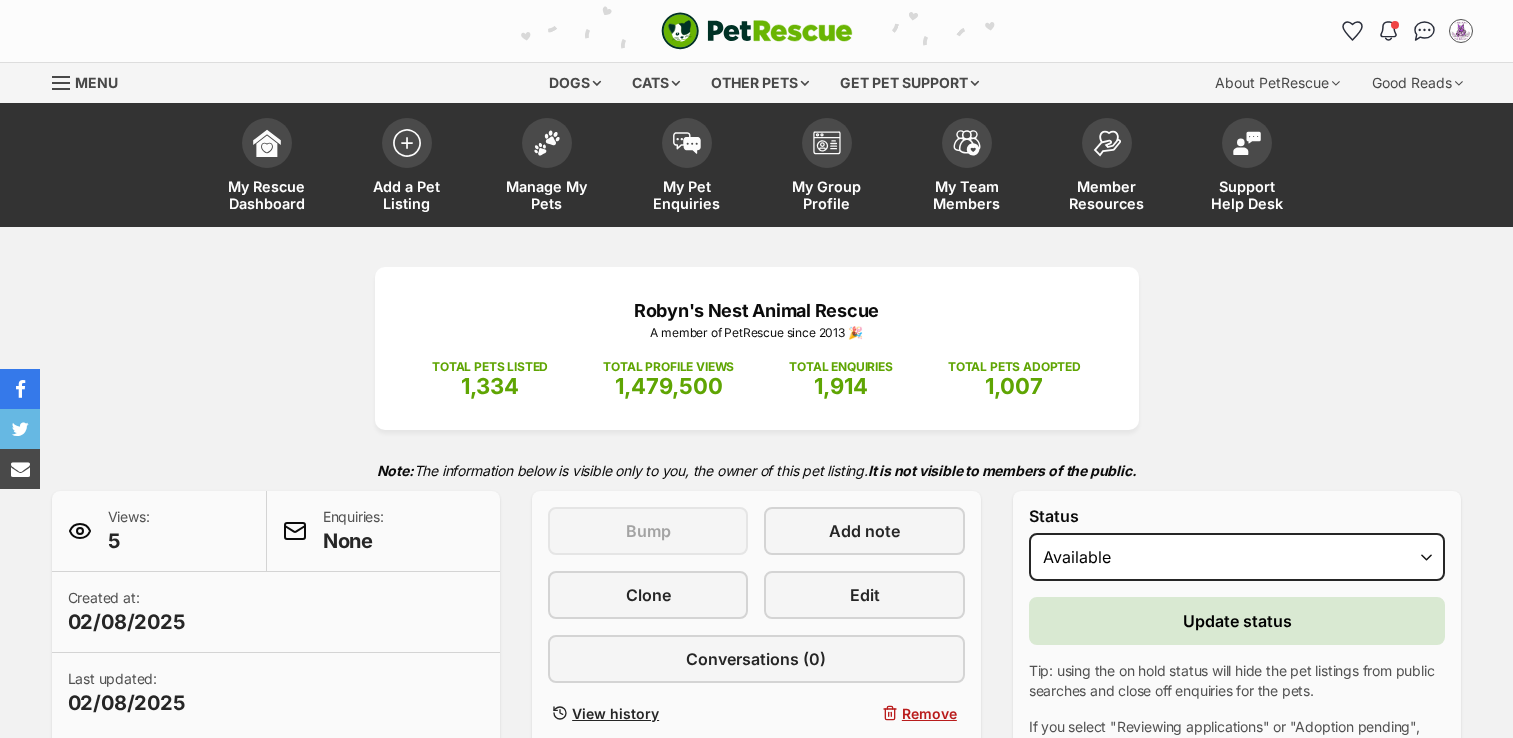 scroll, scrollTop: 0, scrollLeft: 0, axis: both 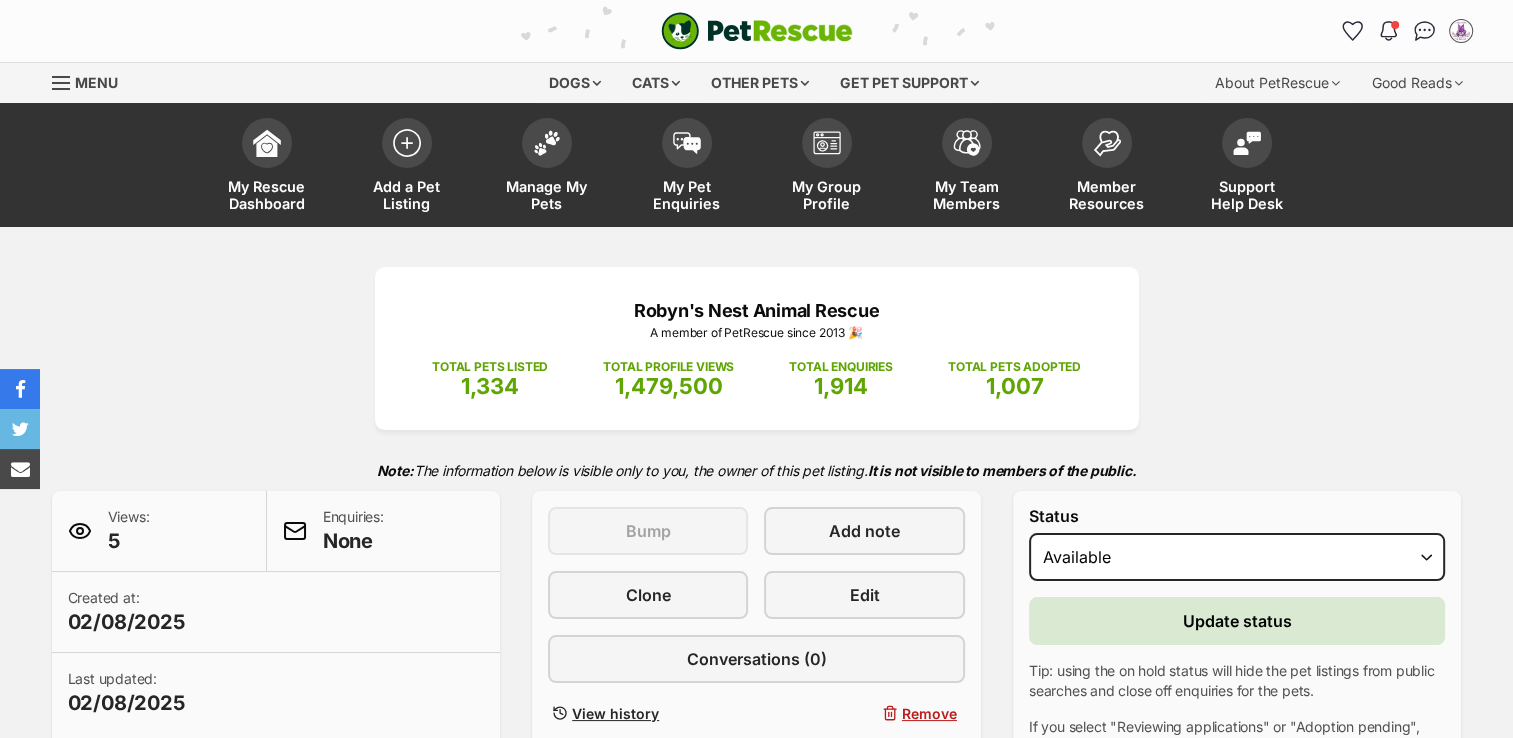 click on "PetRescue home
Notifications
Unread
Mark all as read
Hooray! [PETNAME] has been marked as adopted by [FIRST] [LAST]!
Note: archiving will only affect your own conversation view
Archive listing
about [TIME] ago
Hooray! [PETNAME] has been marked as adopted by [FIRST] [LAST]!
Note: archiving will only affect your own conversation view
Archive listing
[TIME] ago
Hooray! [PETNAME] - Can deliver to you if needed has been marked as adopted by [FIRST] [LAST]!
Note: archiving will only affect your own conversation view
Archive listing
[TIME] ago
Hooray! [PETNAME] has been marked as adopted by [FIRST] [LAST]!
Note: archiving will only affect your own conversation view
Archive listing
[TIME] ago
Hooray! [PETNAME] [LAST] has been marked as adopted by [FIRST] [LAST]!
Note: archiving will only affect your own conversation view
Archive listing" at bounding box center (757, 31) 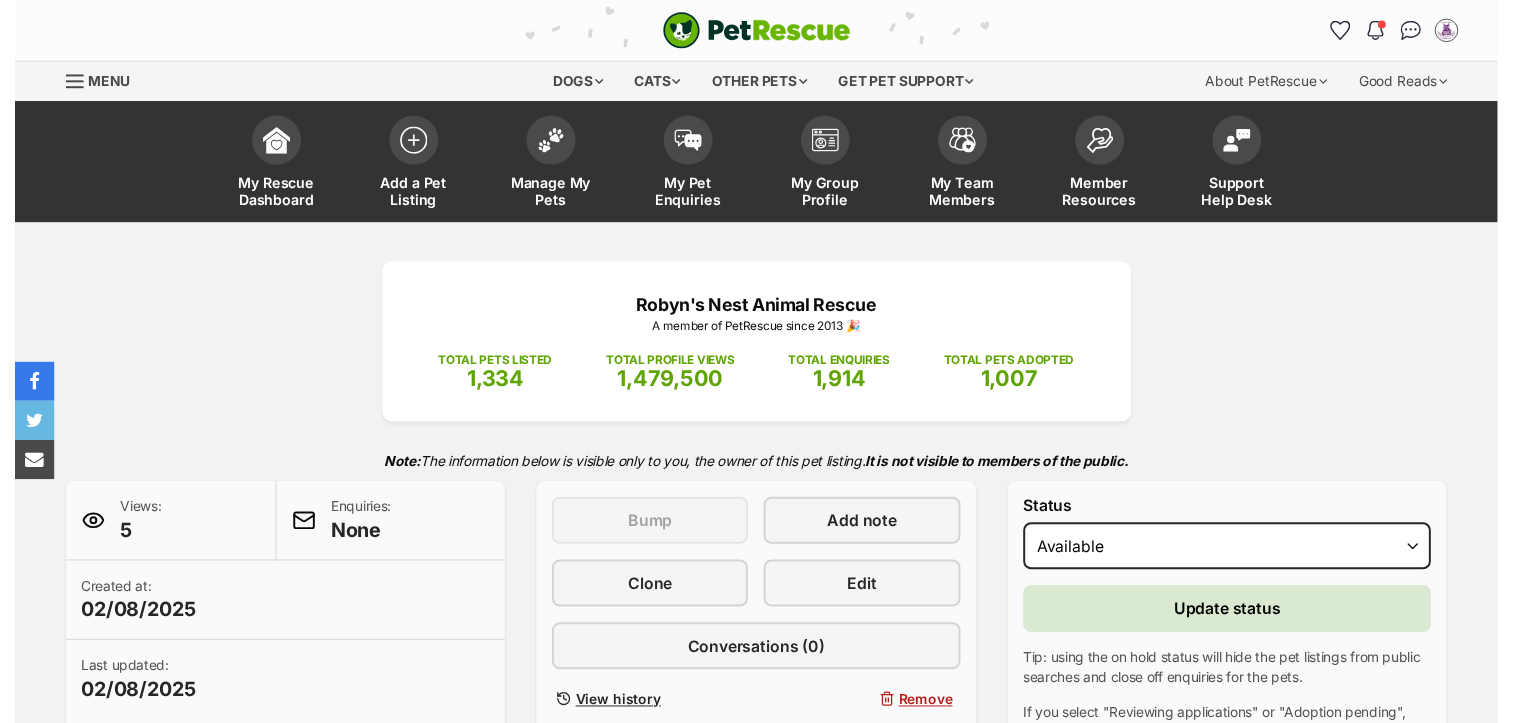 scroll, scrollTop: 0, scrollLeft: 0, axis: both 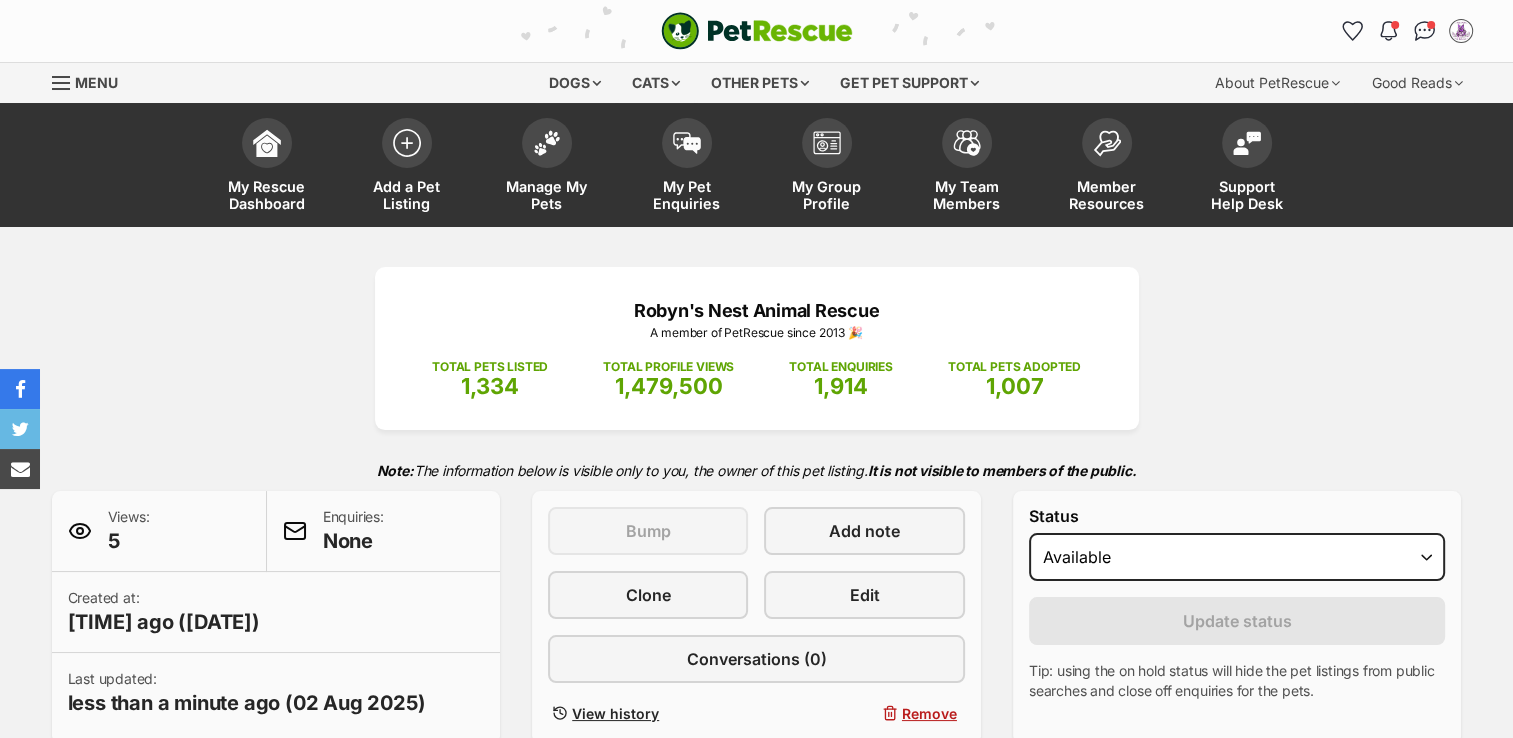 click at bounding box center [62, 83] 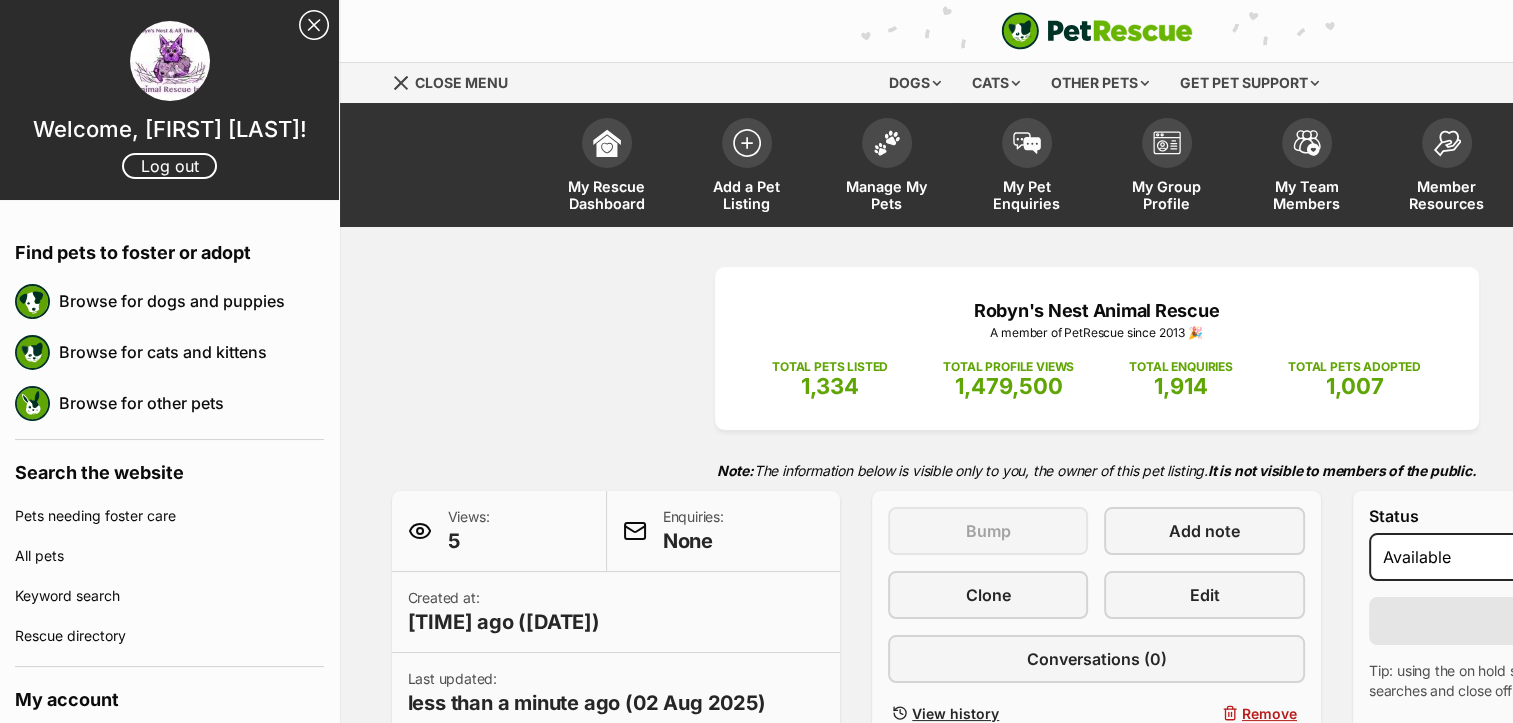 click on "Skip to main content
Log in to favourite this pet
Log in
Or sign up
Search PetRescue
Search for a pet, rescue group or article
Please select PetRescue ID
Pet name
Group
Article
Go
E.g. enter a pet's id into the search.
E.g. enter a pet's name into the search.
E.g. enter a rescue groups's name.
E.g. enter in a keyword to find an article.
Want to remove this pet?
The ‘Removed’ status should only be selected when a pet has been euthanased or died of natural causes whilst in care, or when a pet has been transferred to another rescue organisation.
Learn more about the different pet profile statuses.
Do you still wish to mark this pet as ‘Removed’?
Yes
No
Your pet has been marked as adopted
Another successful adoption - amazing work [RESCUE GROUP]!
Your pets have been marked as adopted" at bounding box center [756, 2591] 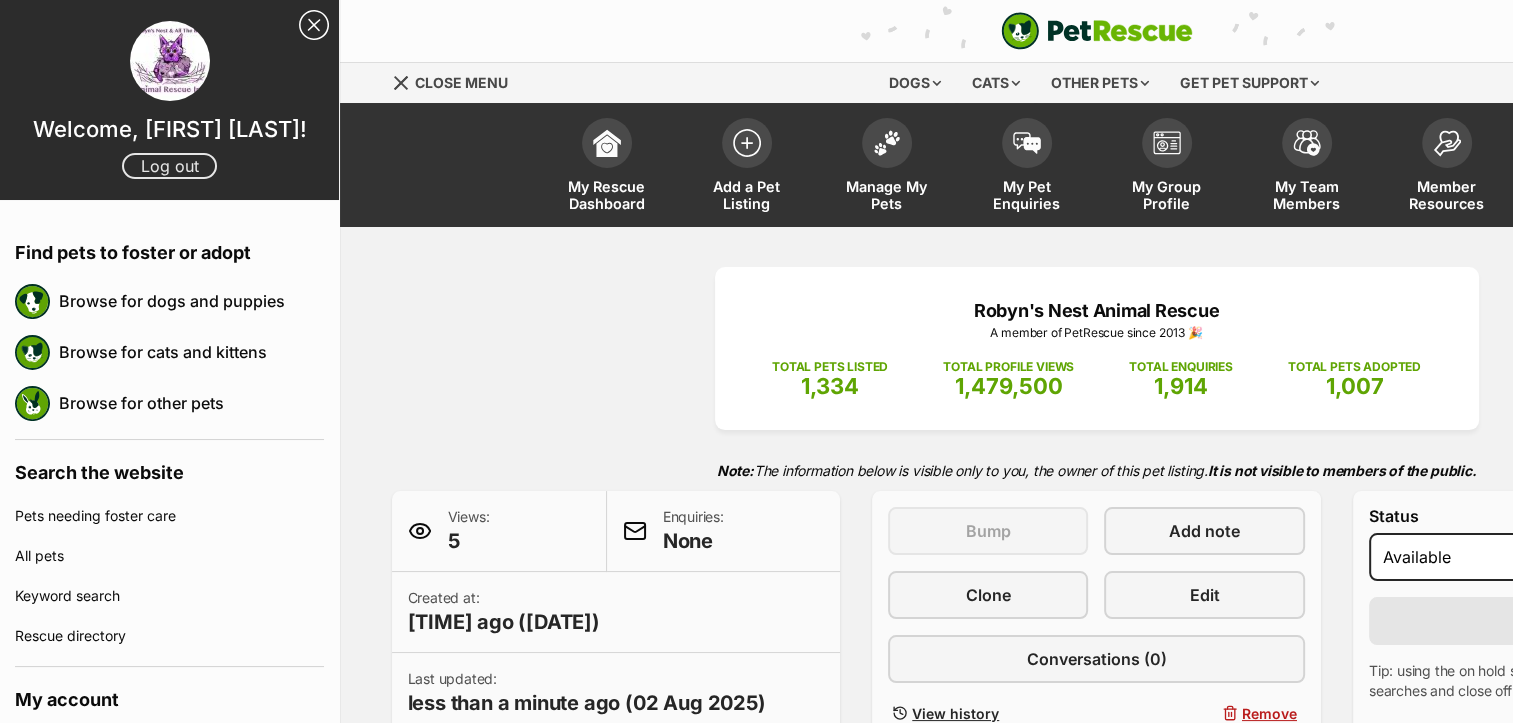 click on "Log out" at bounding box center [169, 166] 